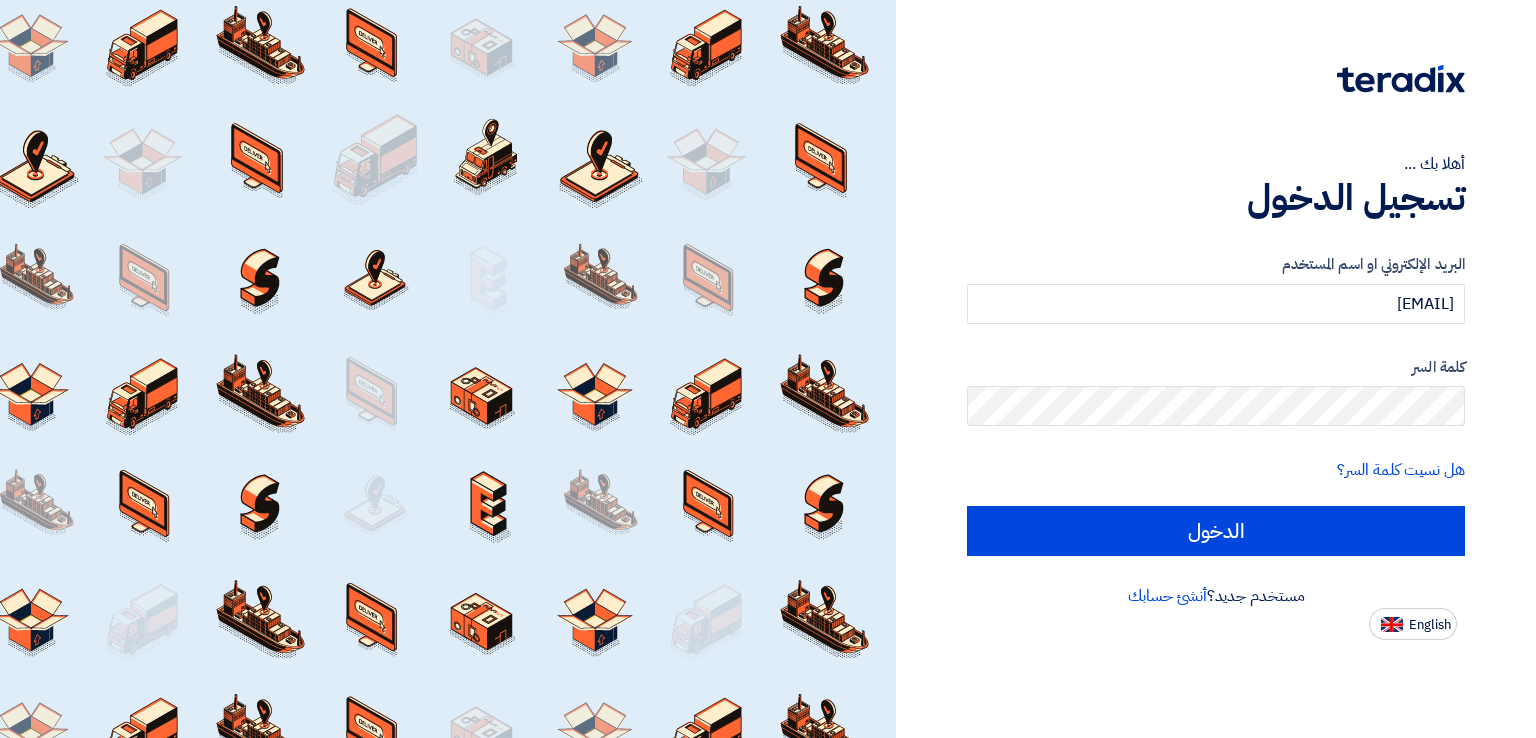 scroll, scrollTop: 0, scrollLeft: 0, axis: both 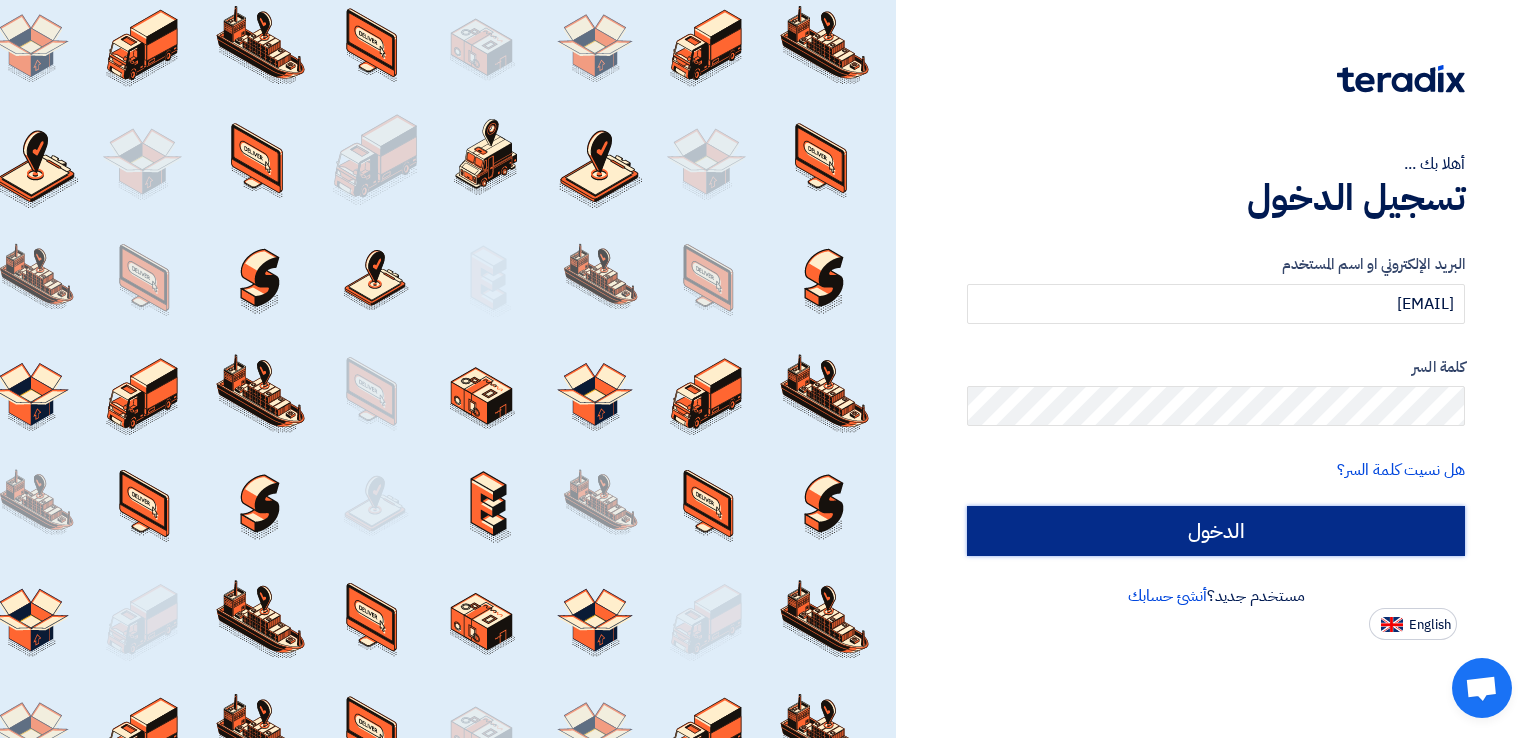 click on "الدخول" 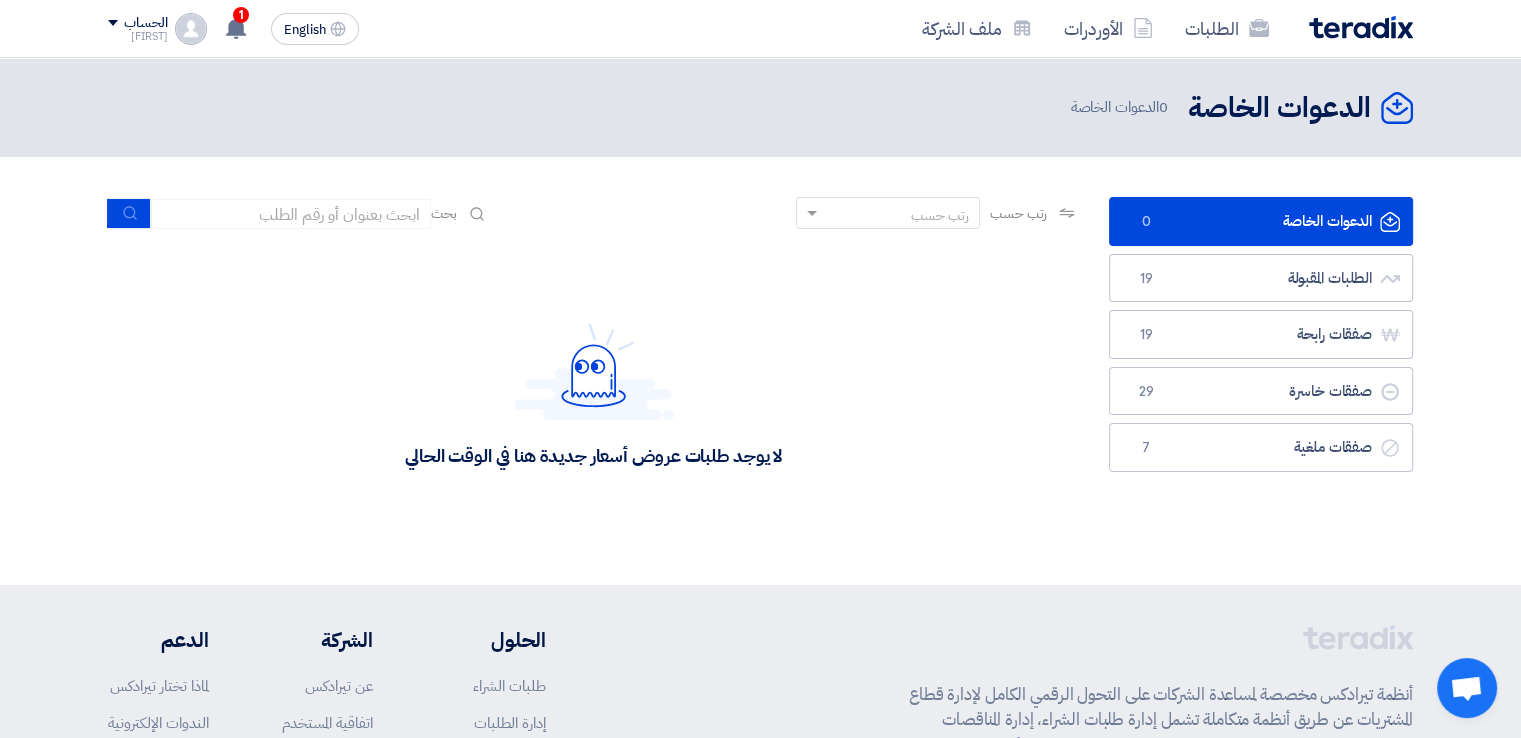 drag, startPoint x: 1026, startPoint y: 435, endPoint x: 859, endPoint y: 620, distance: 249.2268 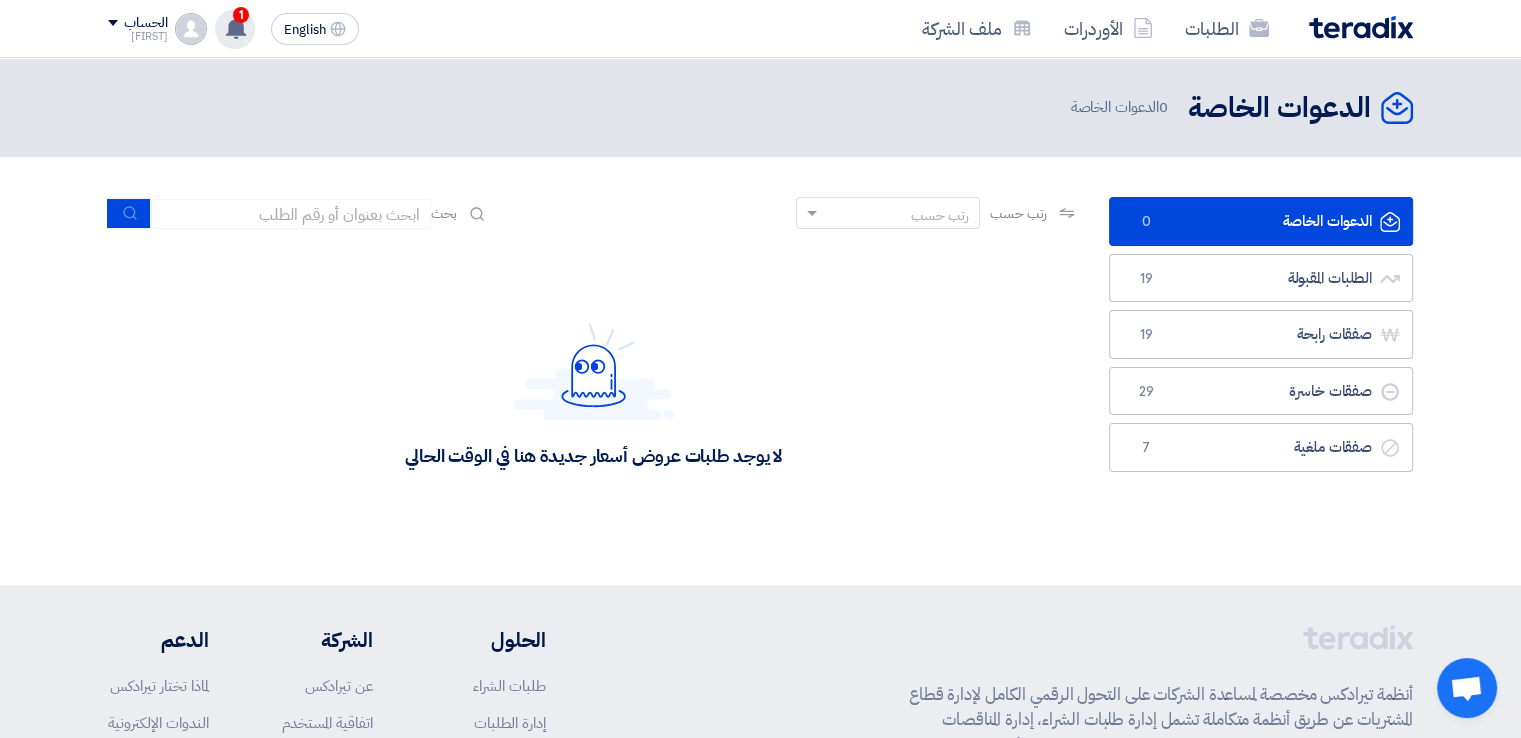 click on "تم ترسية طلب Supply of electrical supplies من طرف Kayan Group علي مورد أخر
2 hours ago
تم مشاهدة العرض المقدم للطلب "Supply of electrical supplies" من قبل العميل
10 hours ago" 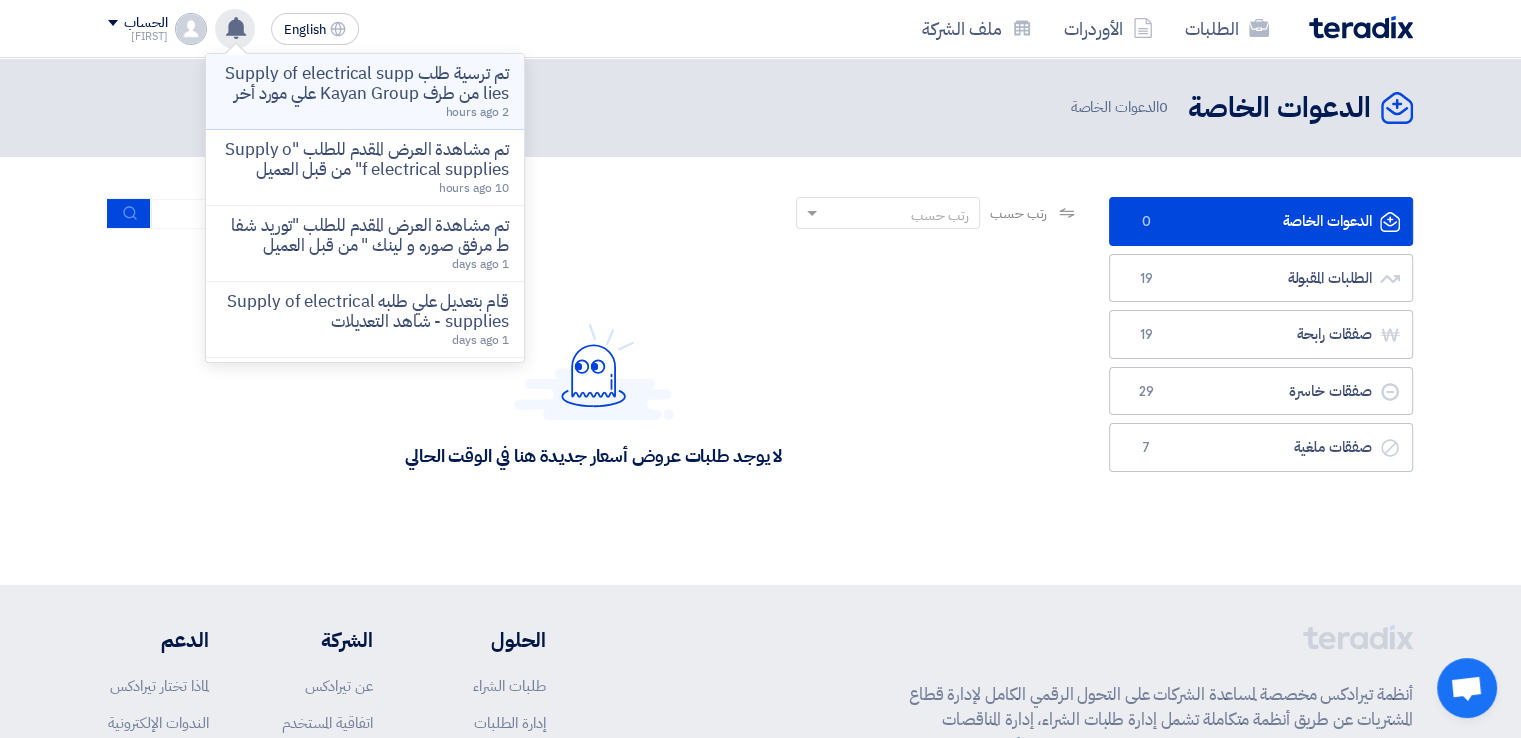 click on "تم ترسية طلب Supply of electrical supplies من طرف Kayan Group علي مورد أخر" 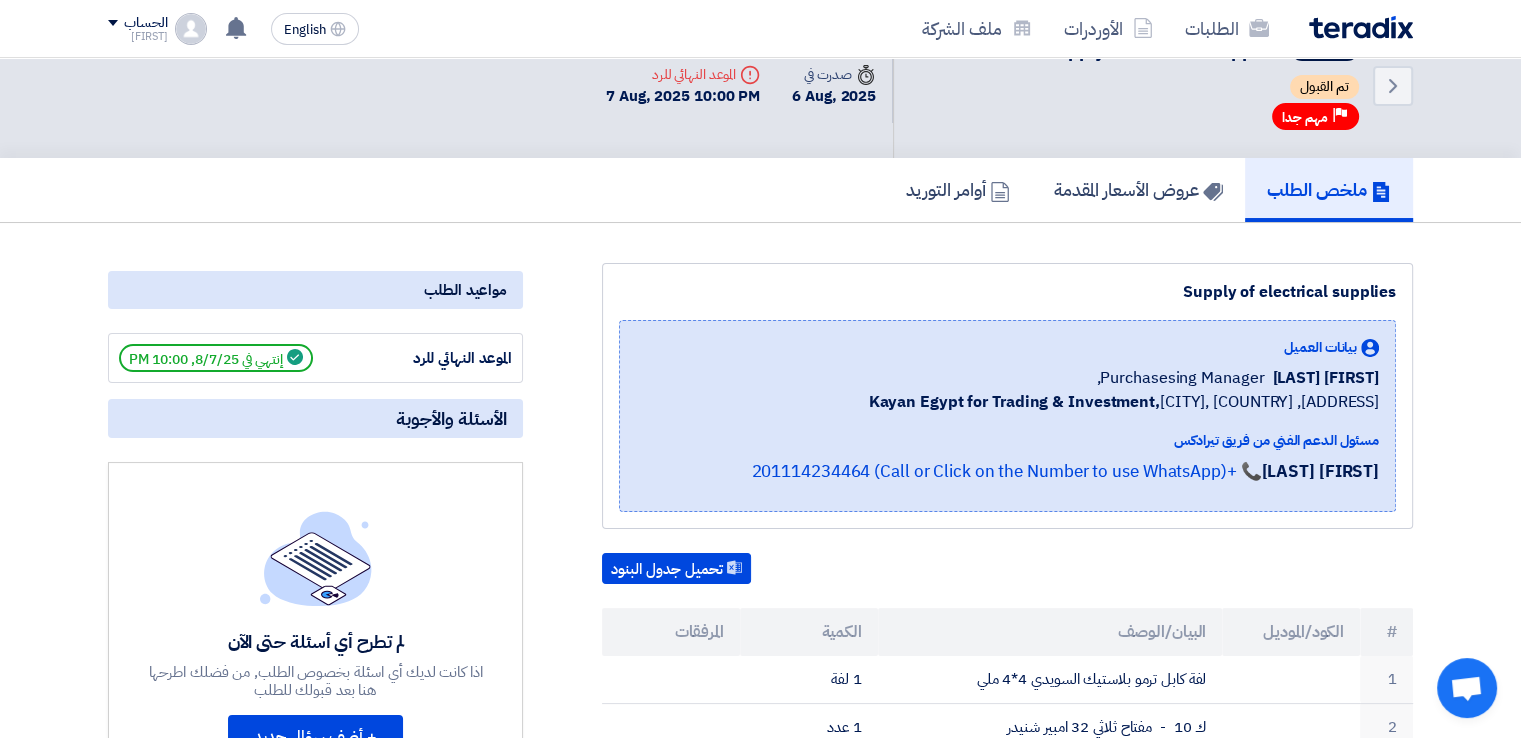 scroll, scrollTop: 0, scrollLeft: 0, axis: both 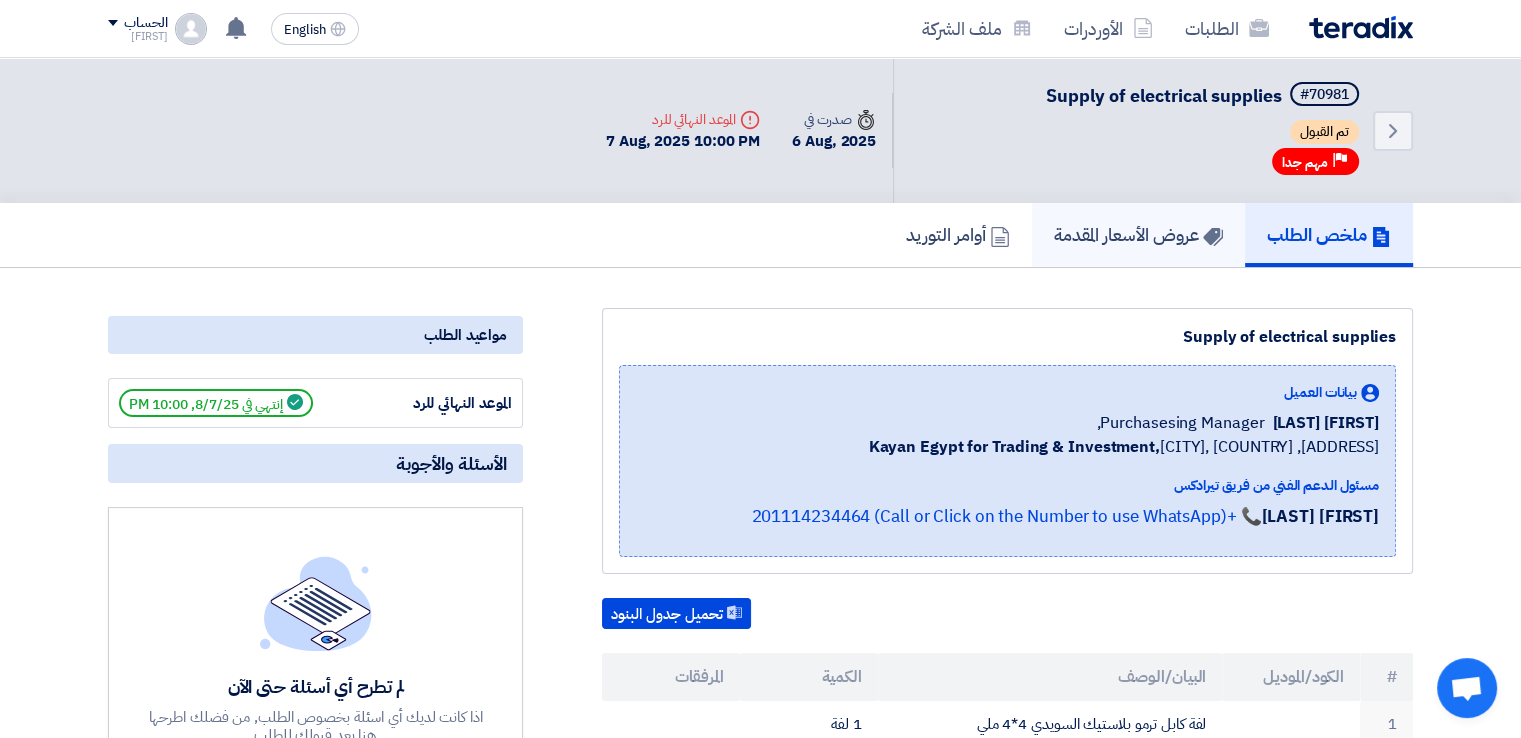 click on "عروض الأسعار المقدمة" 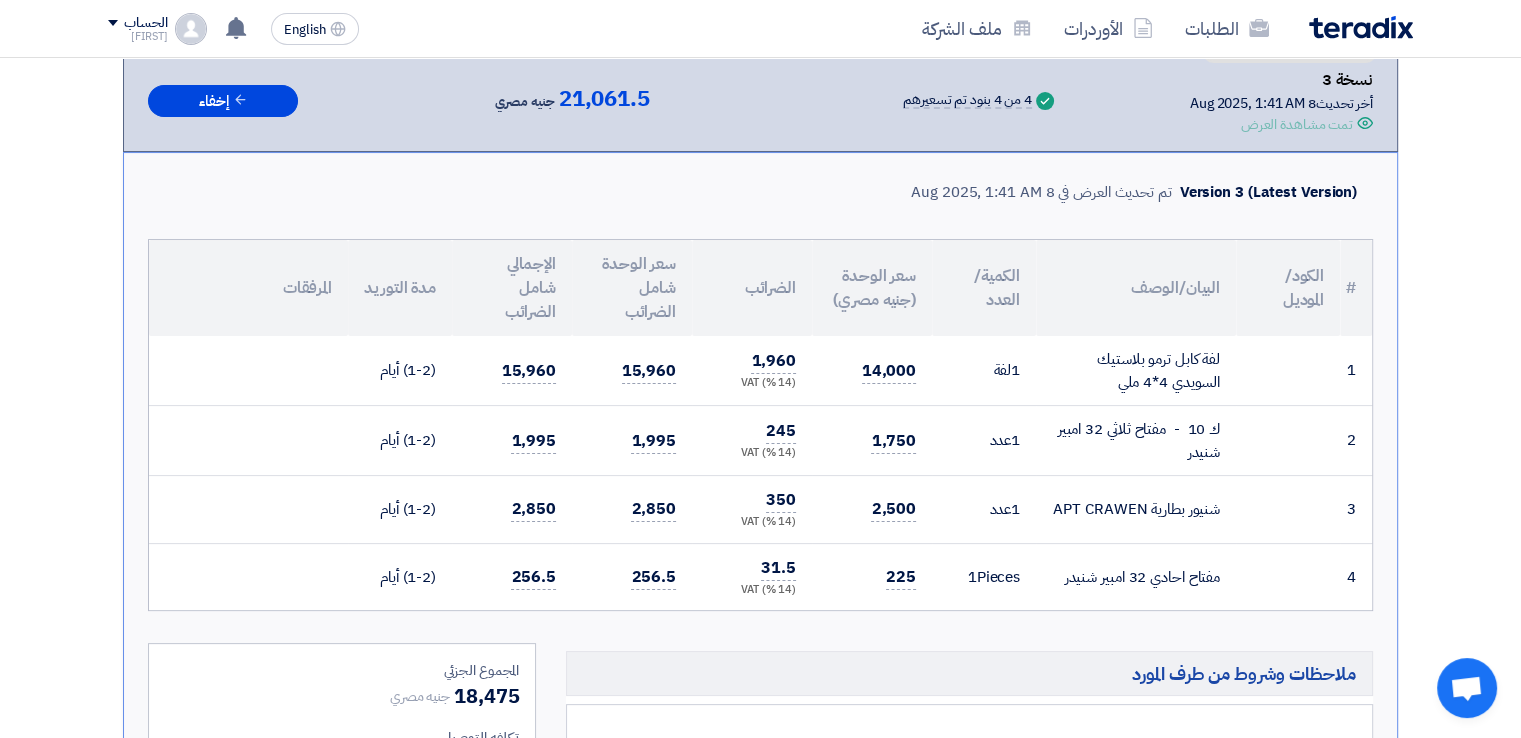 scroll, scrollTop: 300, scrollLeft: 0, axis: vertical 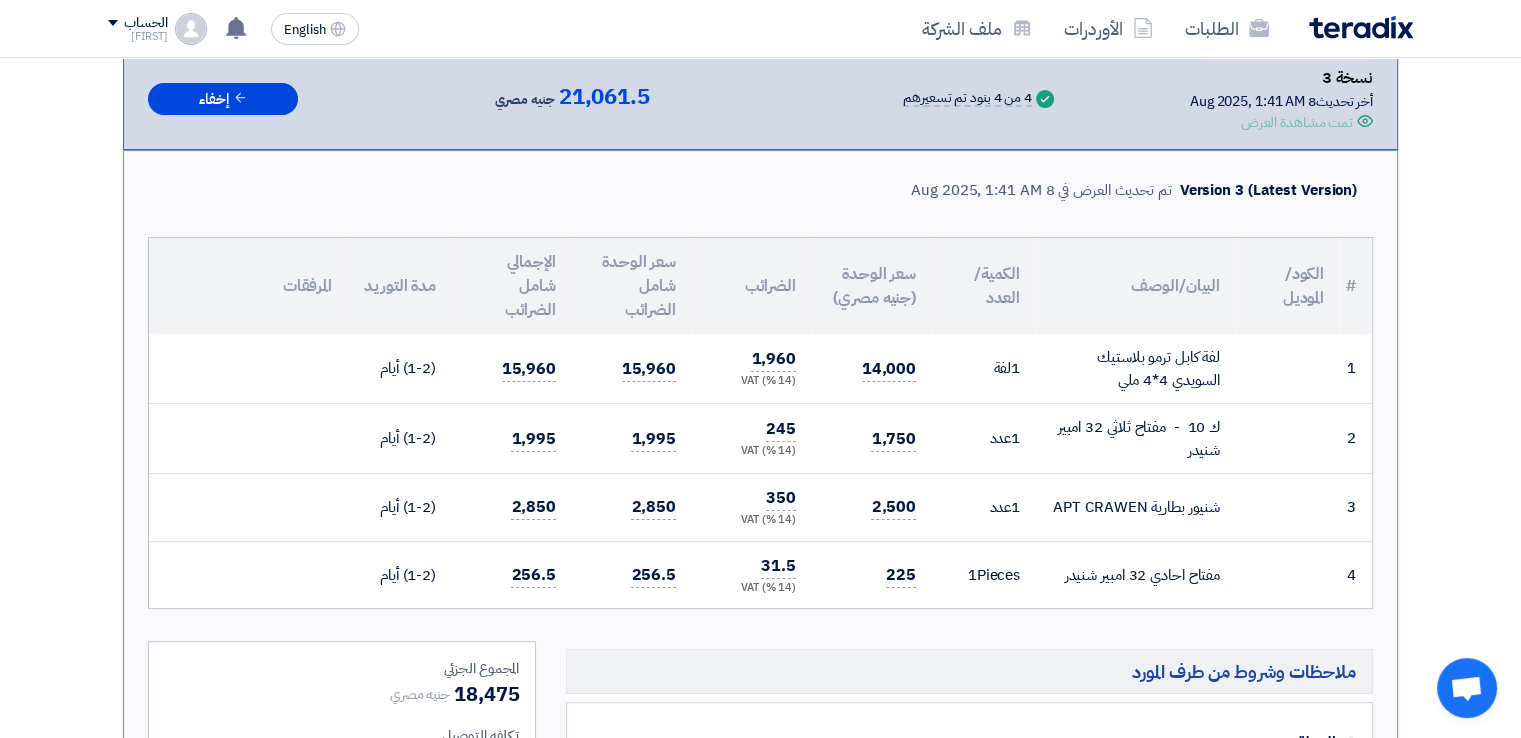 drag, startPoint x: 992, startPoint y: 72, endPoint x: 1440, endPoint y: 167, distance: 457.9618 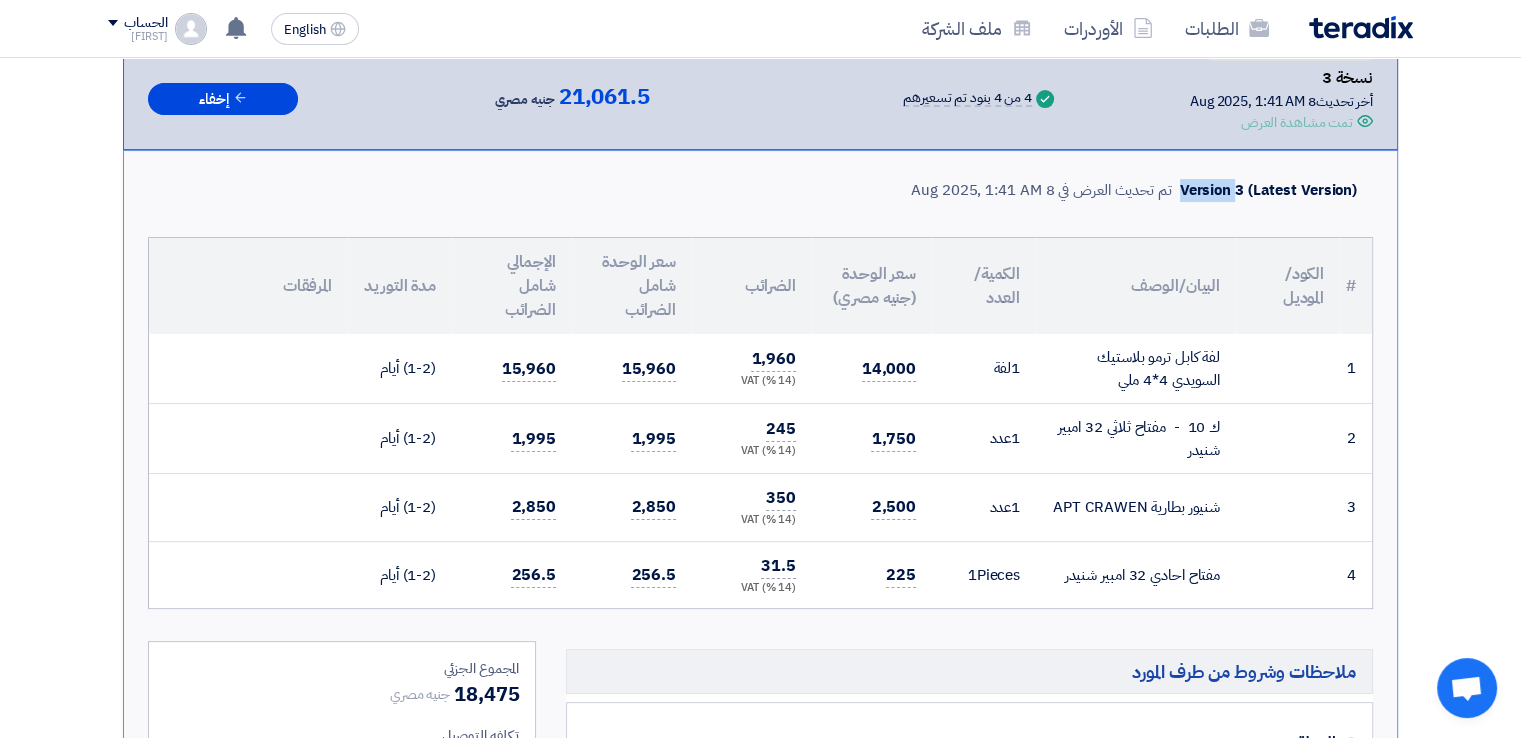 click on "لا يوجد تقييم لعرضك الان
نسخة 3
أخر تحديث
8 Aug 2025, 1:41 AM
Offer is Seen
تمت مشاهدة العرض
Success" 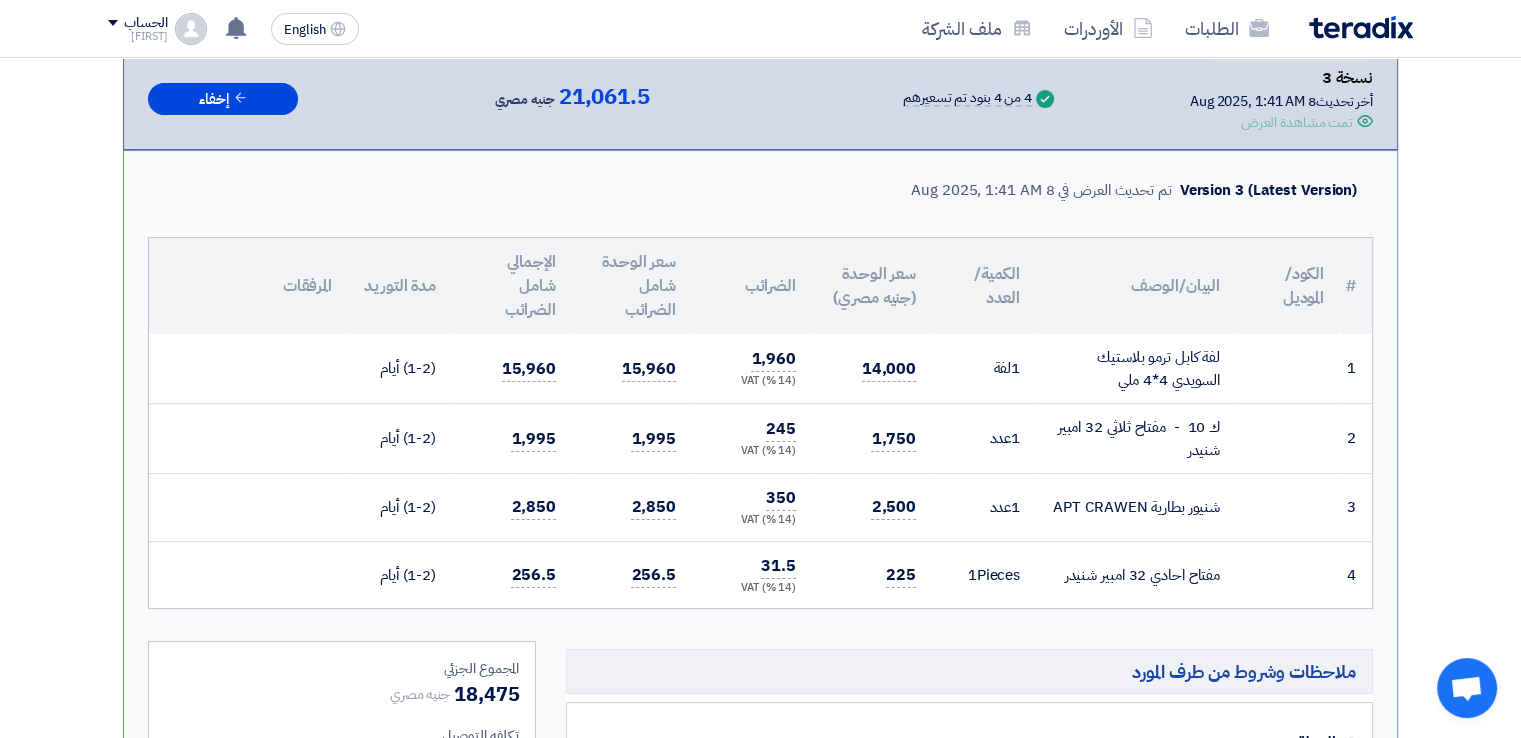 click on "1 1 2 1 3" at bounding box center (760, 610) 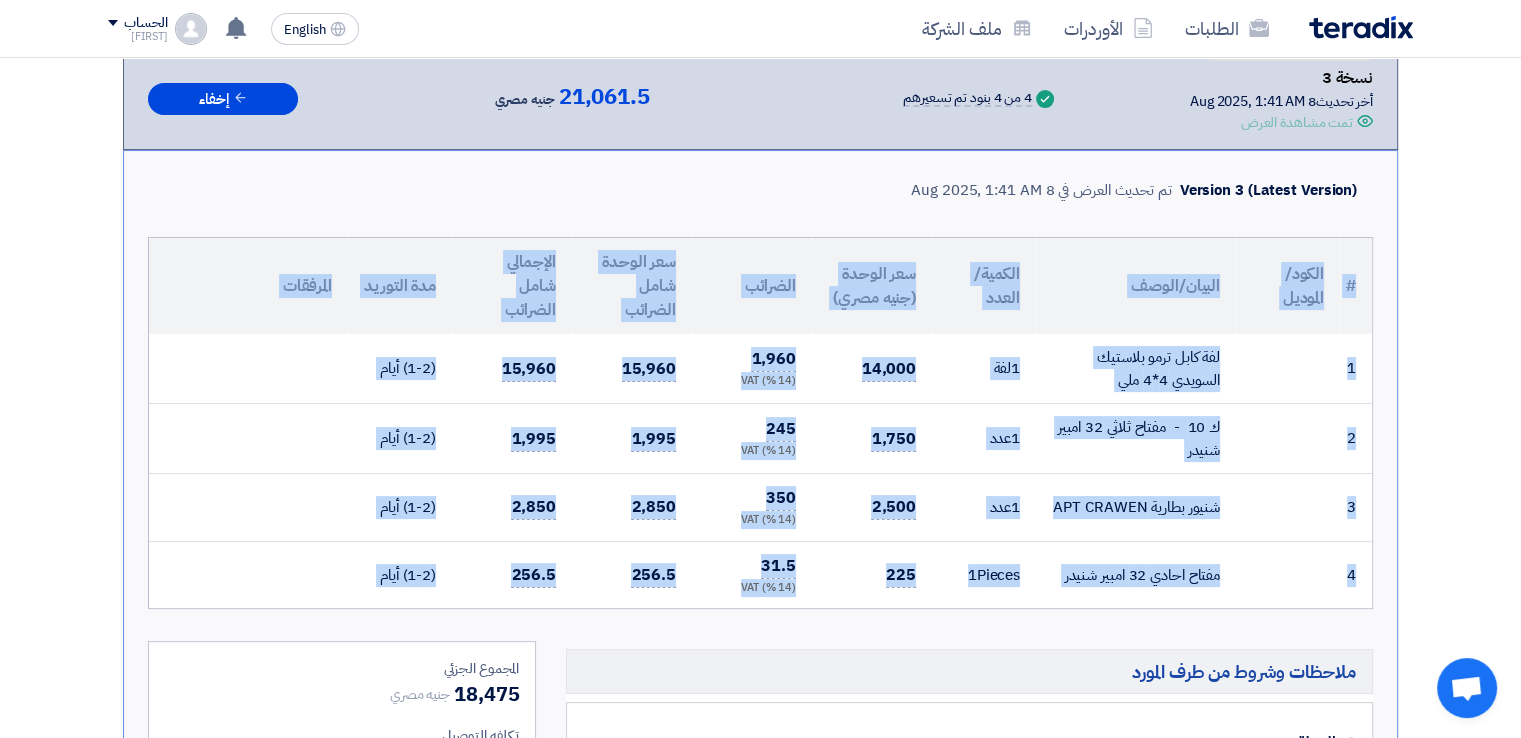 click on "لا يوجد تقييم لعرضك الان
نسخة 3
أخر تحديث
8 Aug 2025, 1:41 AM
Offer is Seen
تمت مشاهدة العرض
Success" 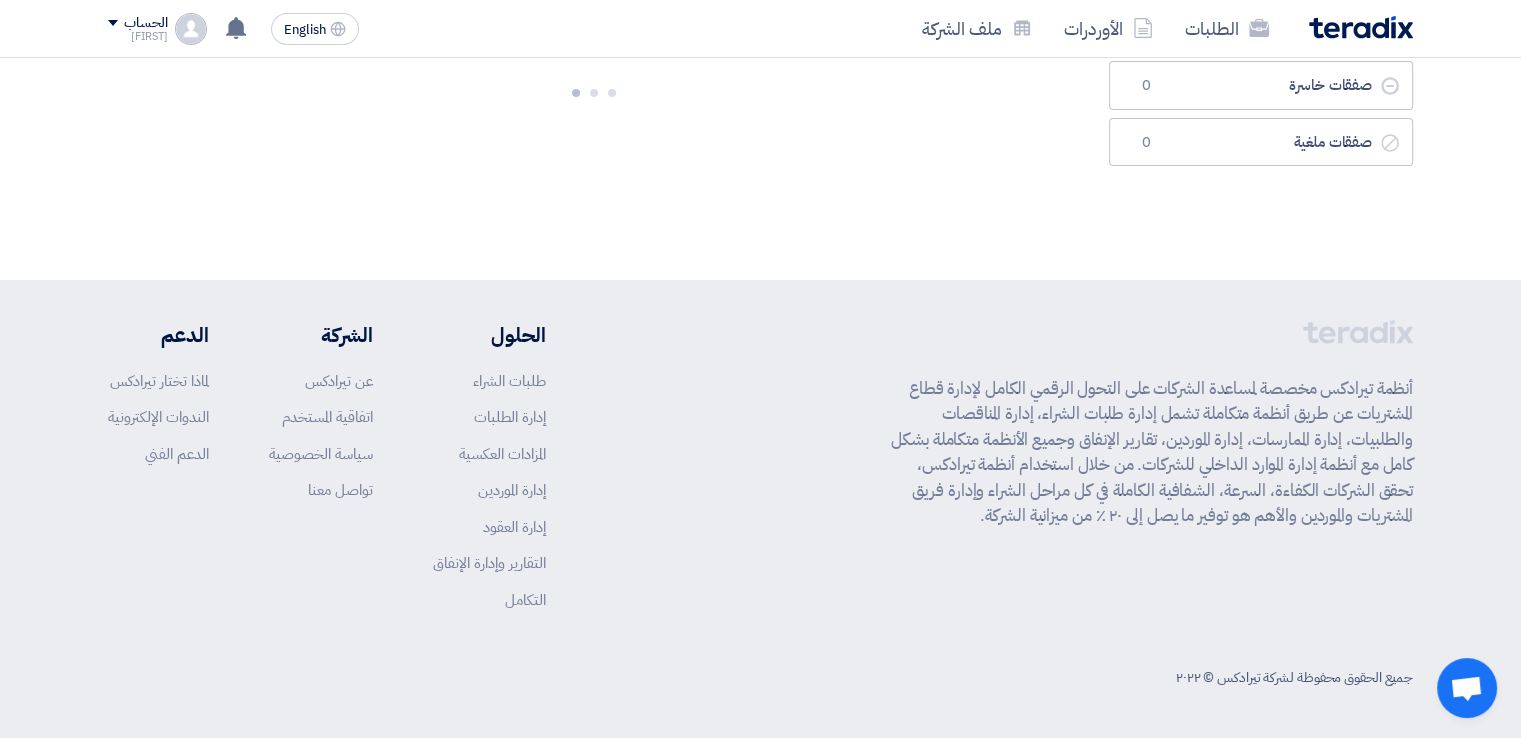 scroll, scrollTop: 0, scrollLeft: 0, axis: both 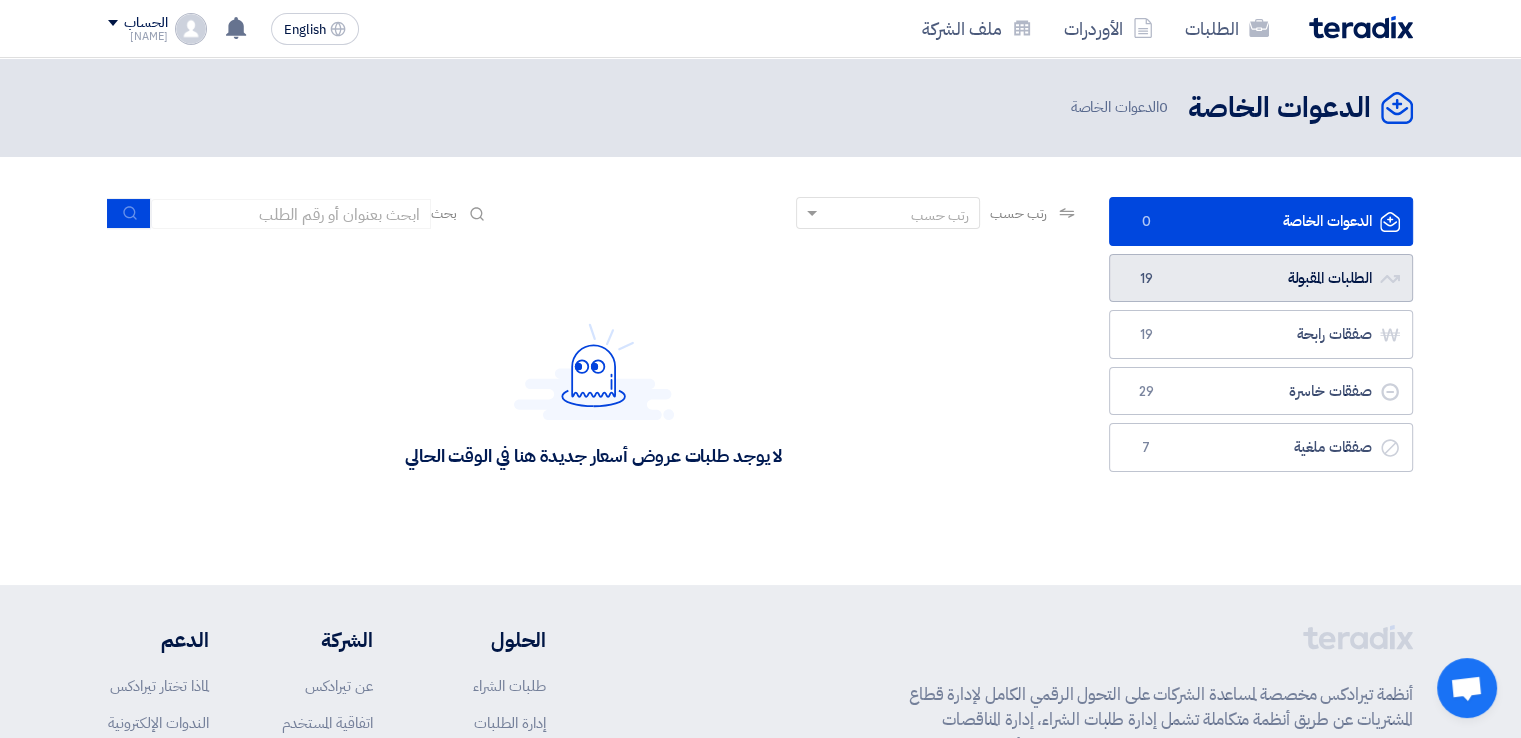 click on "الطلبات المقبولة
الطلبات المقبولة
19" 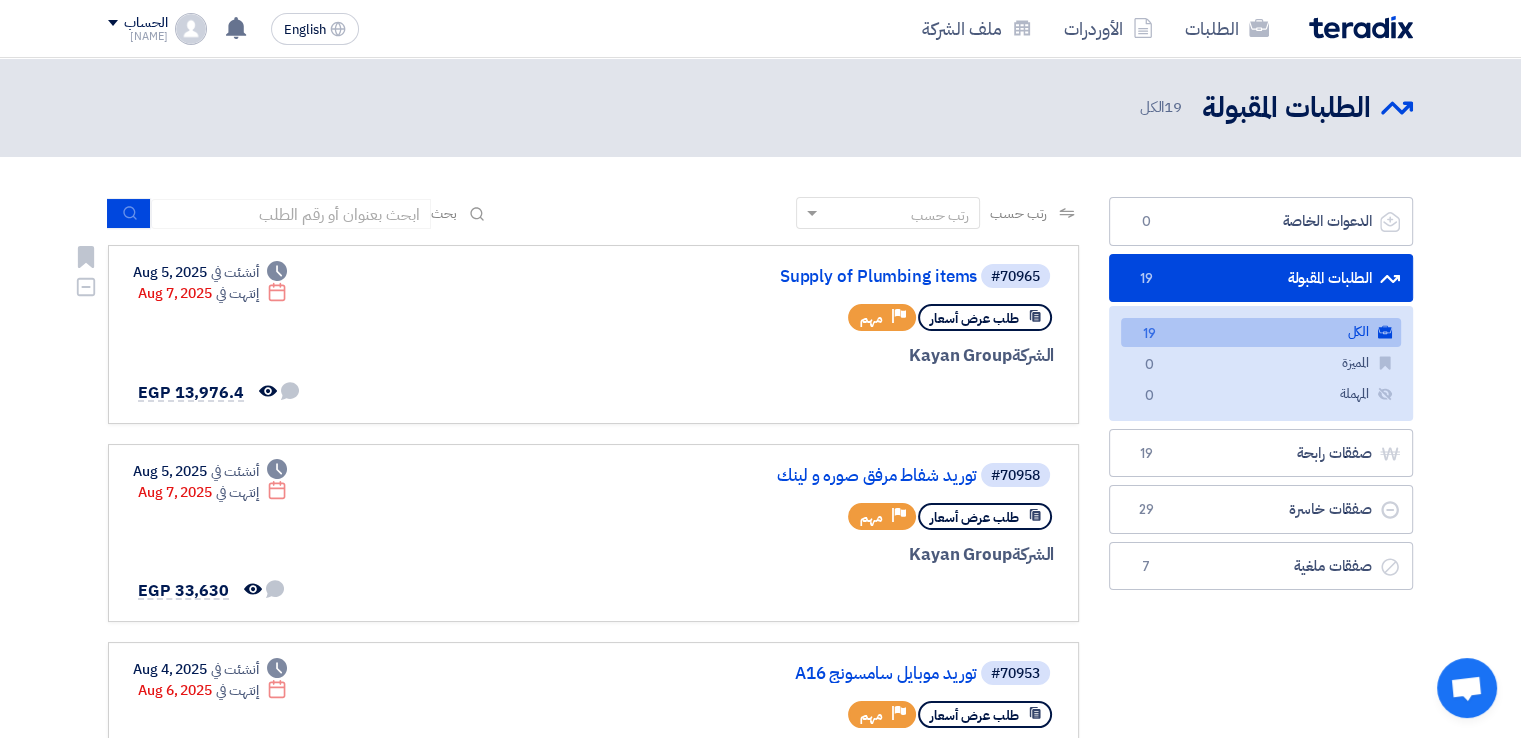 click on "طلب عرض أسعار
Priority
مهم" 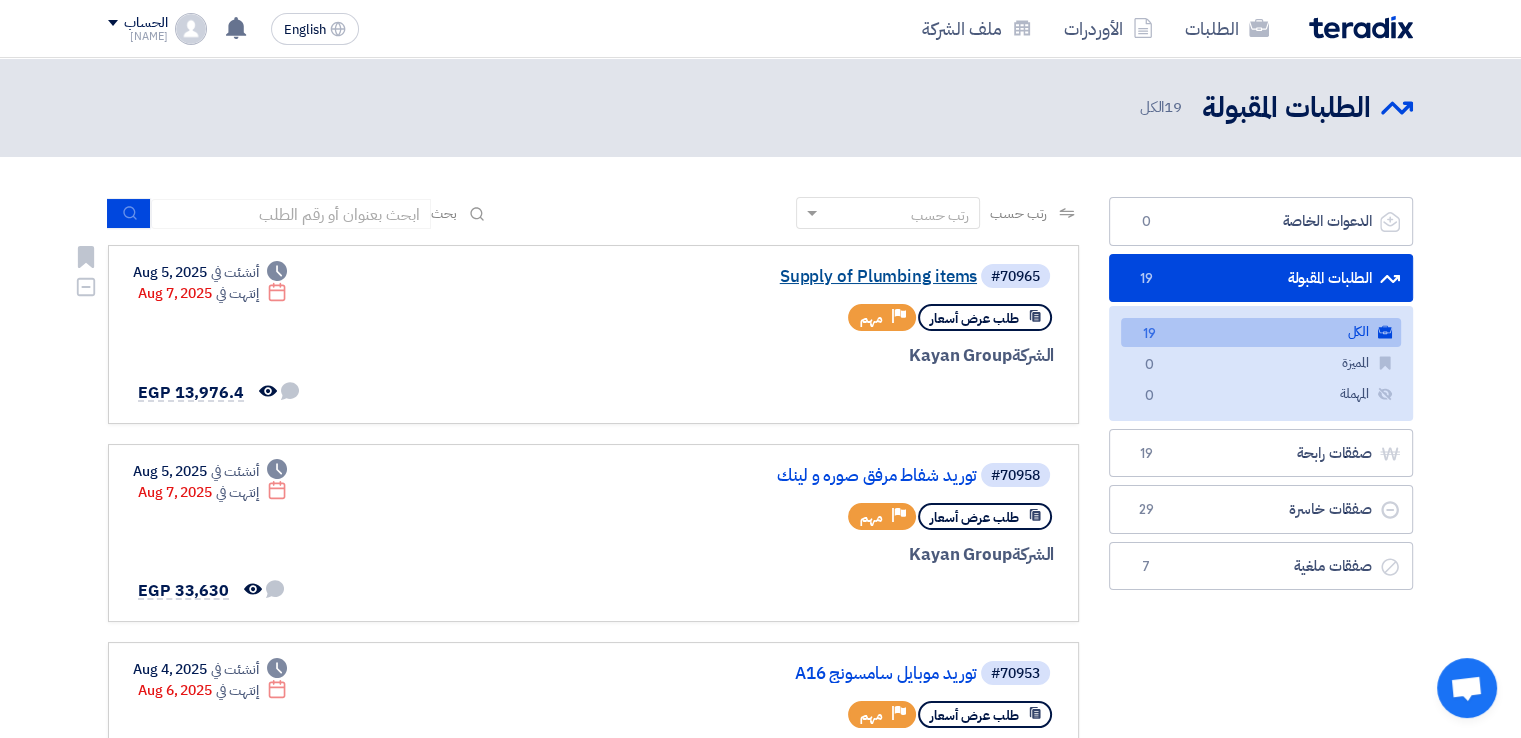 click on "Supply of Plumbing items" 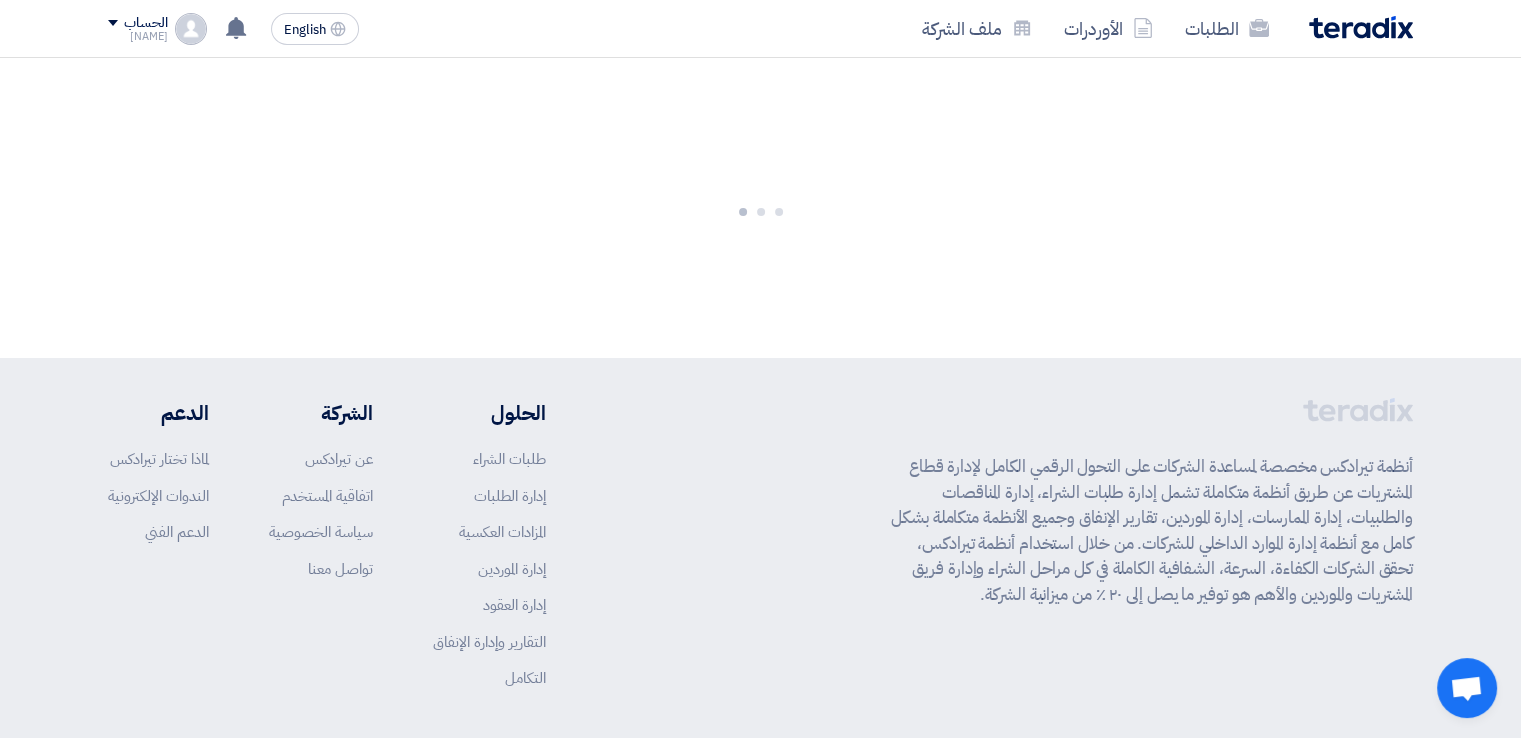 click 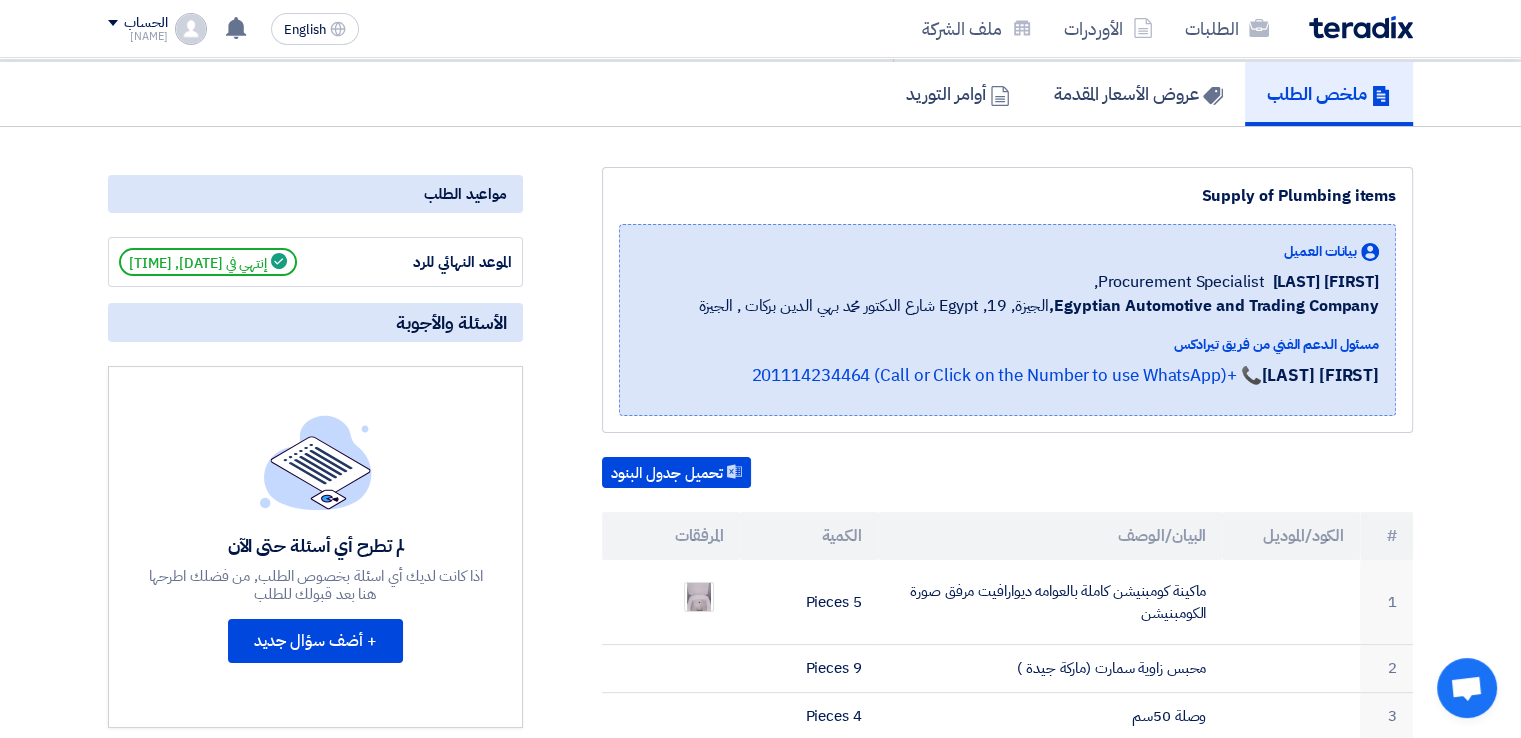 scroll, scrollTop: 0, scrollLeft: 0, axis: both 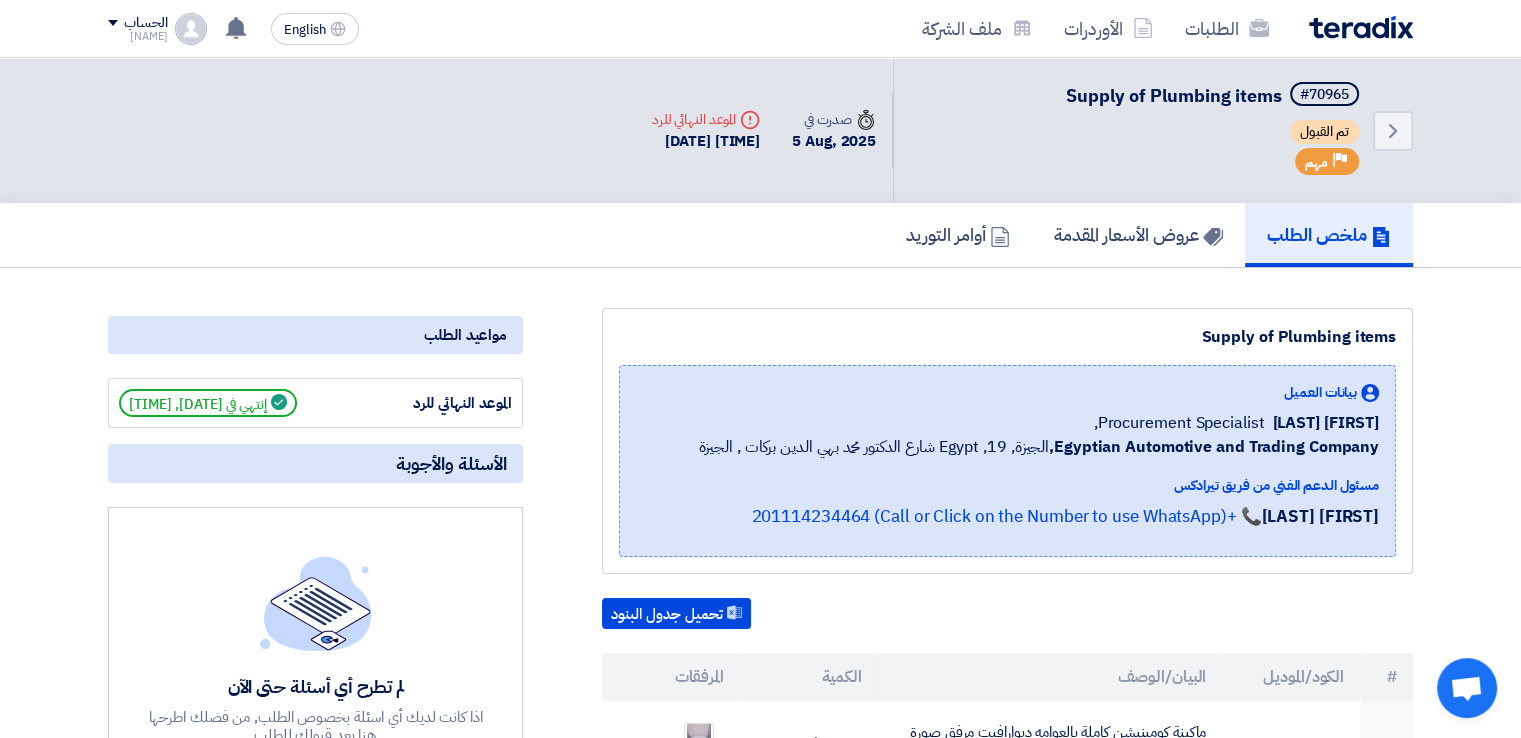 drag, startPoint x: 1019, startPoint y: 185, endPoint x: 1071, endPoint y: 185, distance: 52 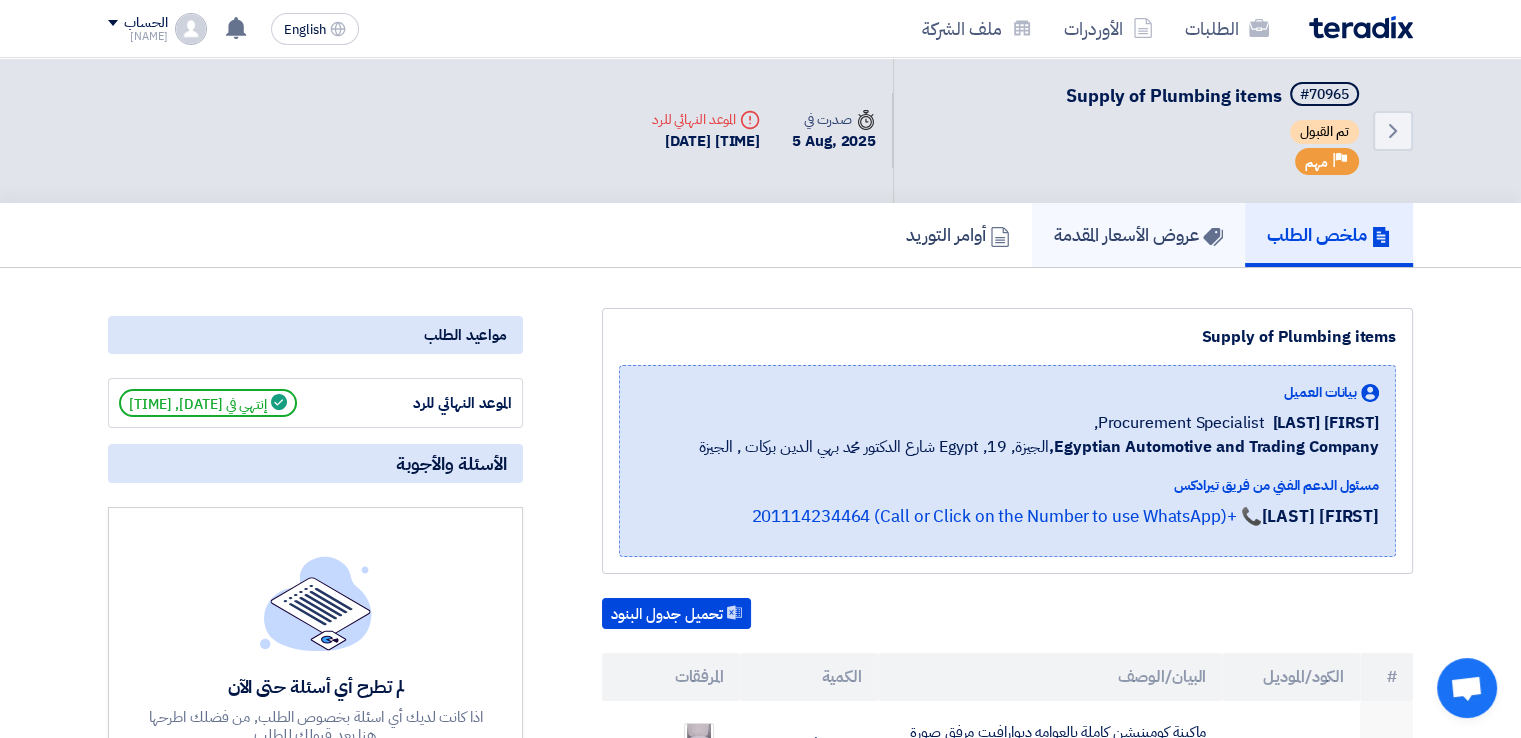 click on "عروض الأسعار المقدمة" 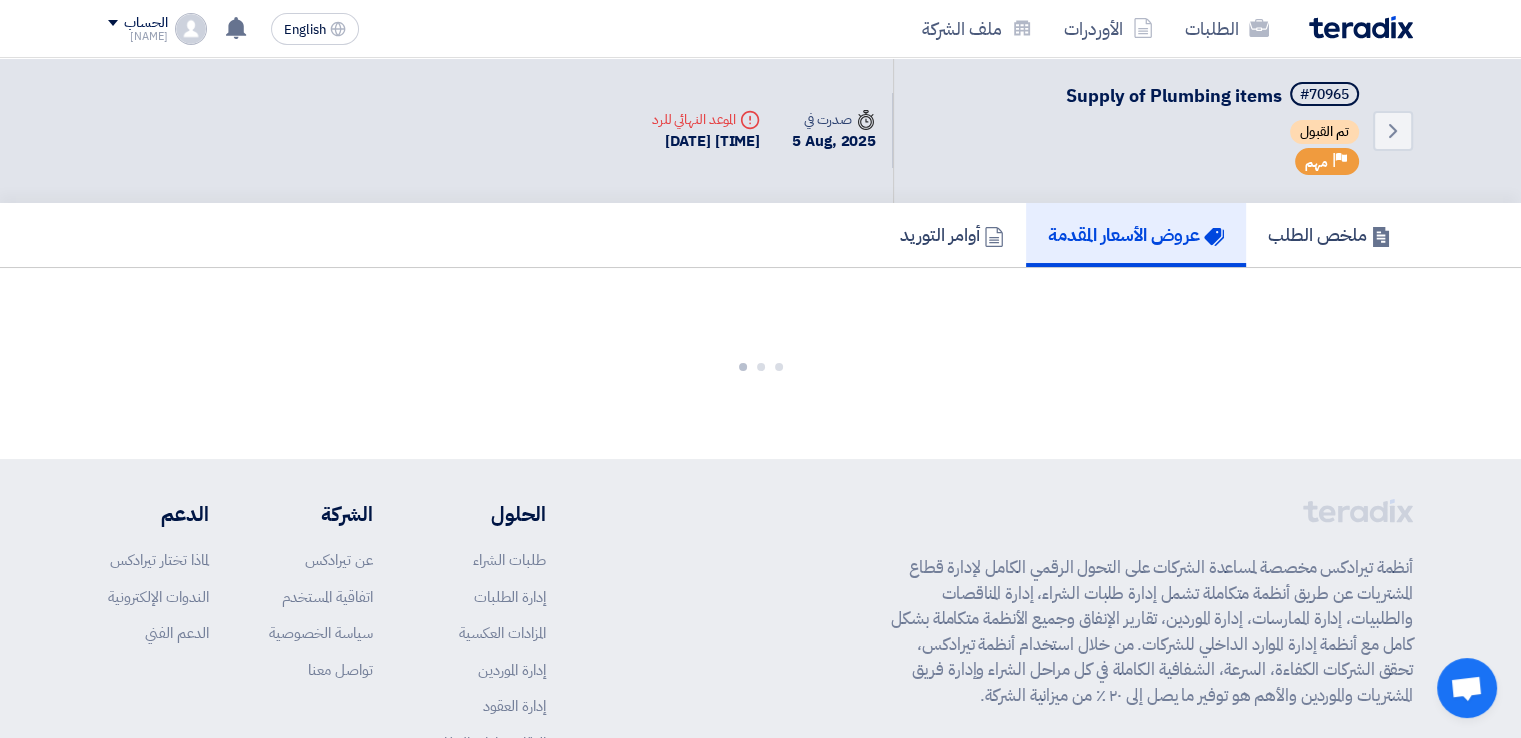 click on "عروض الأسعار المقدمة" 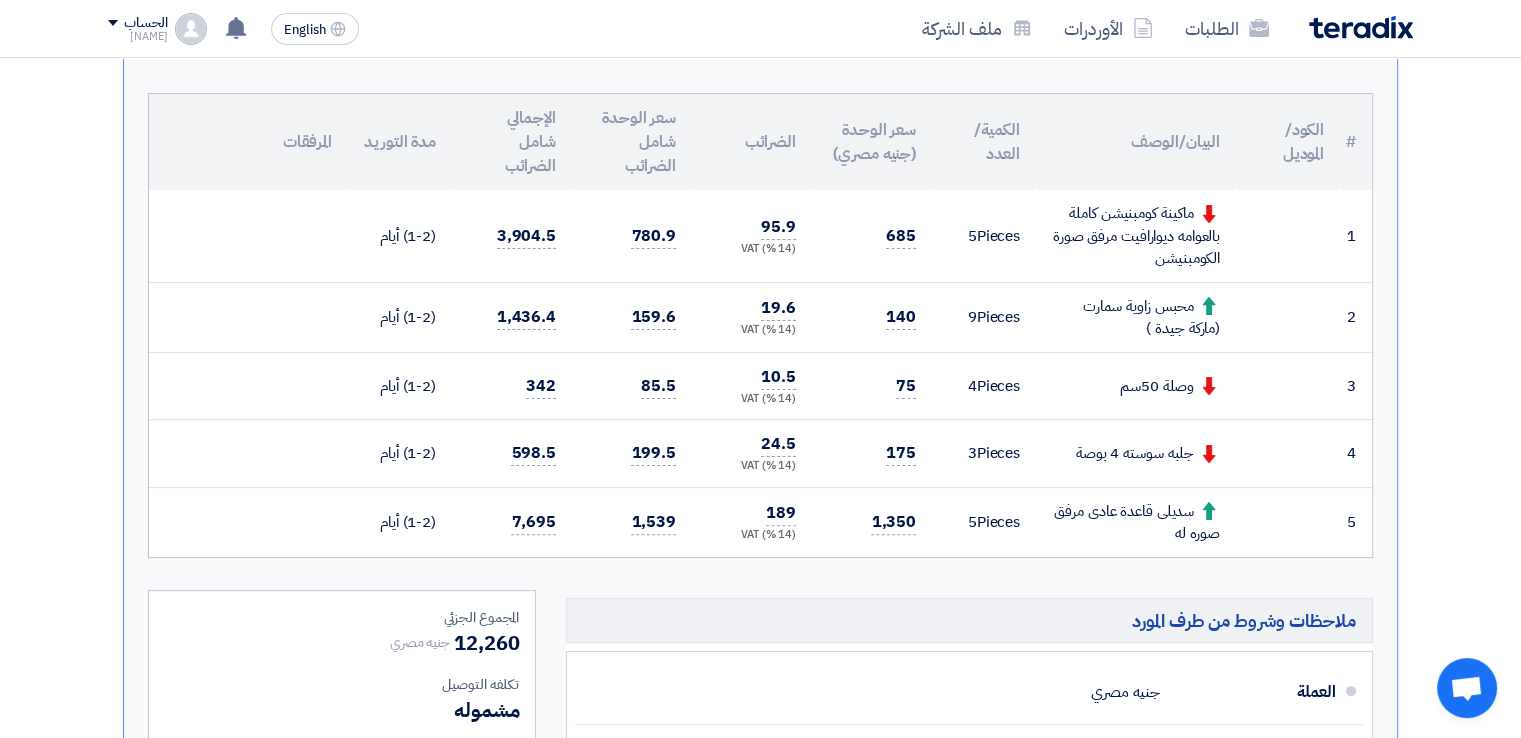 scroll, scrollTop: 496, scrollLeft: 0, axis: vertical 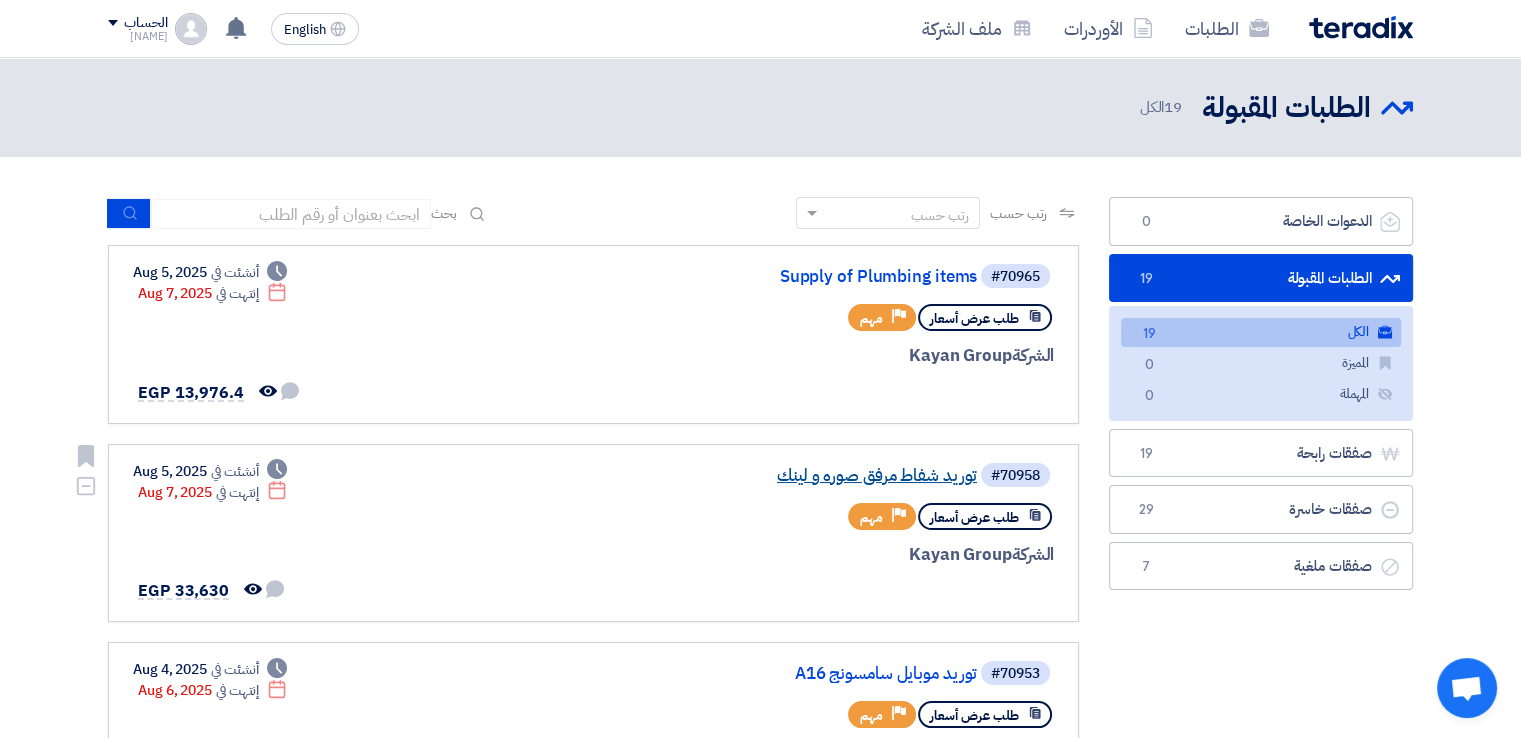 click on "توريد شفاط مرفق صوره و لينك" 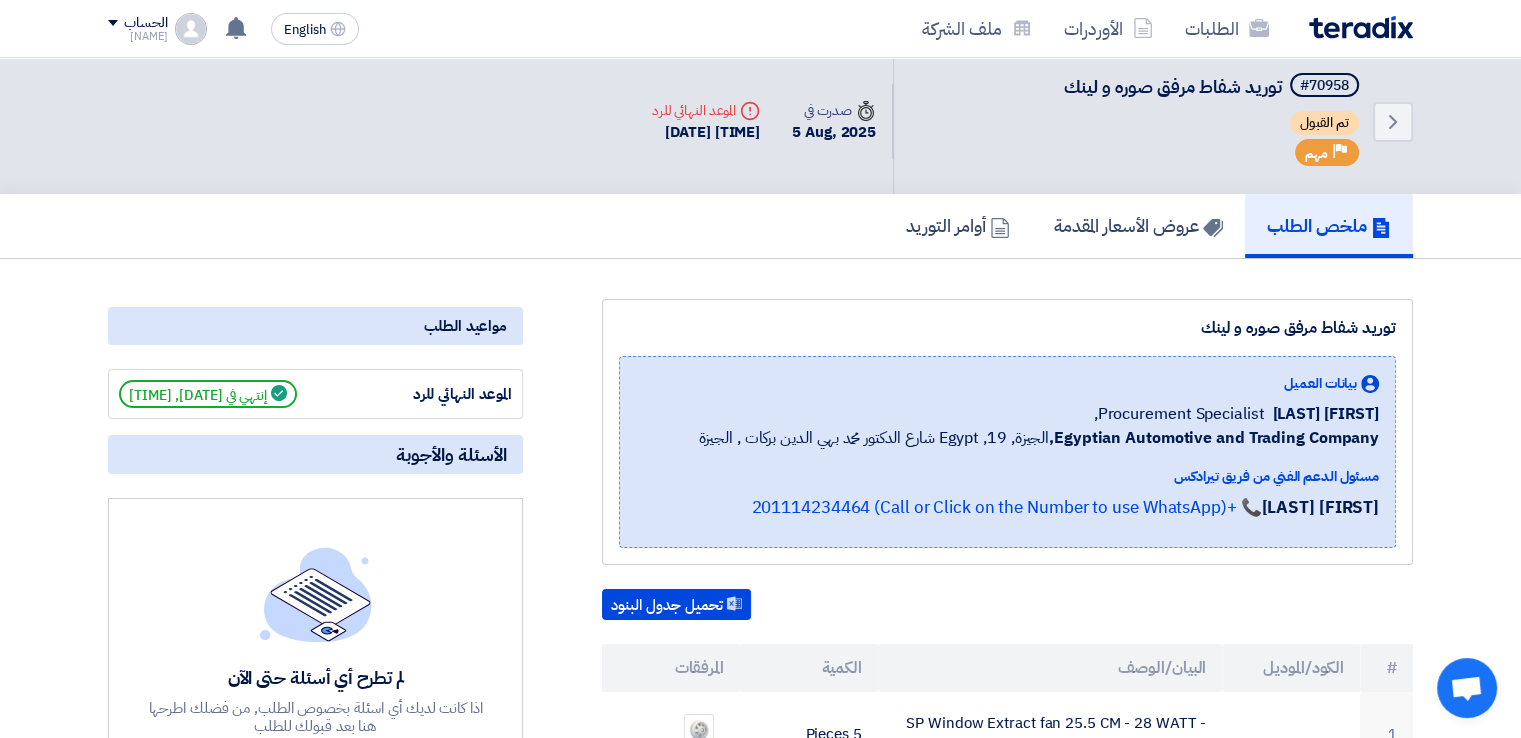 scroll, scrollTop: 13, scrollLeft: 0, axis: vertical 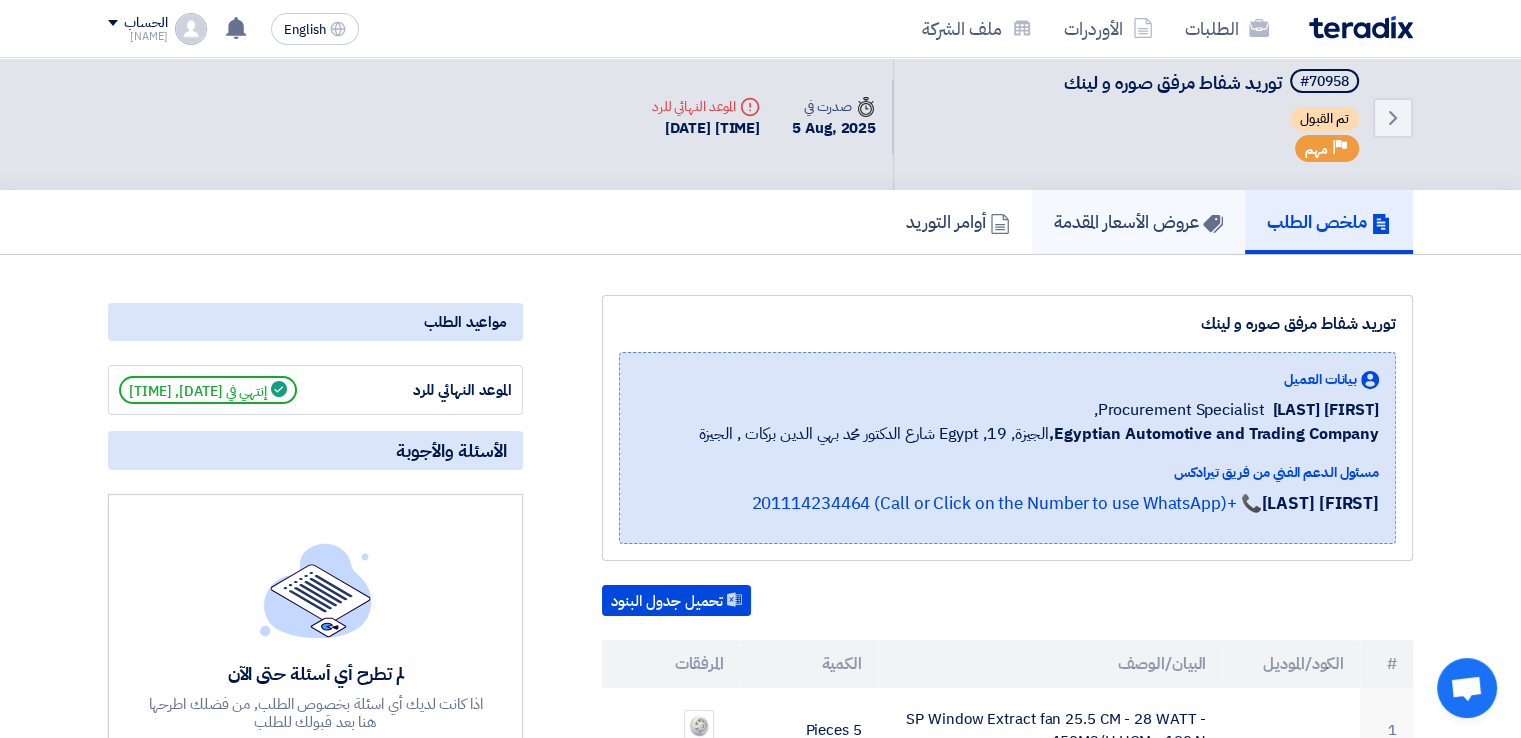 click on "عروض الأسعار المقدمة" 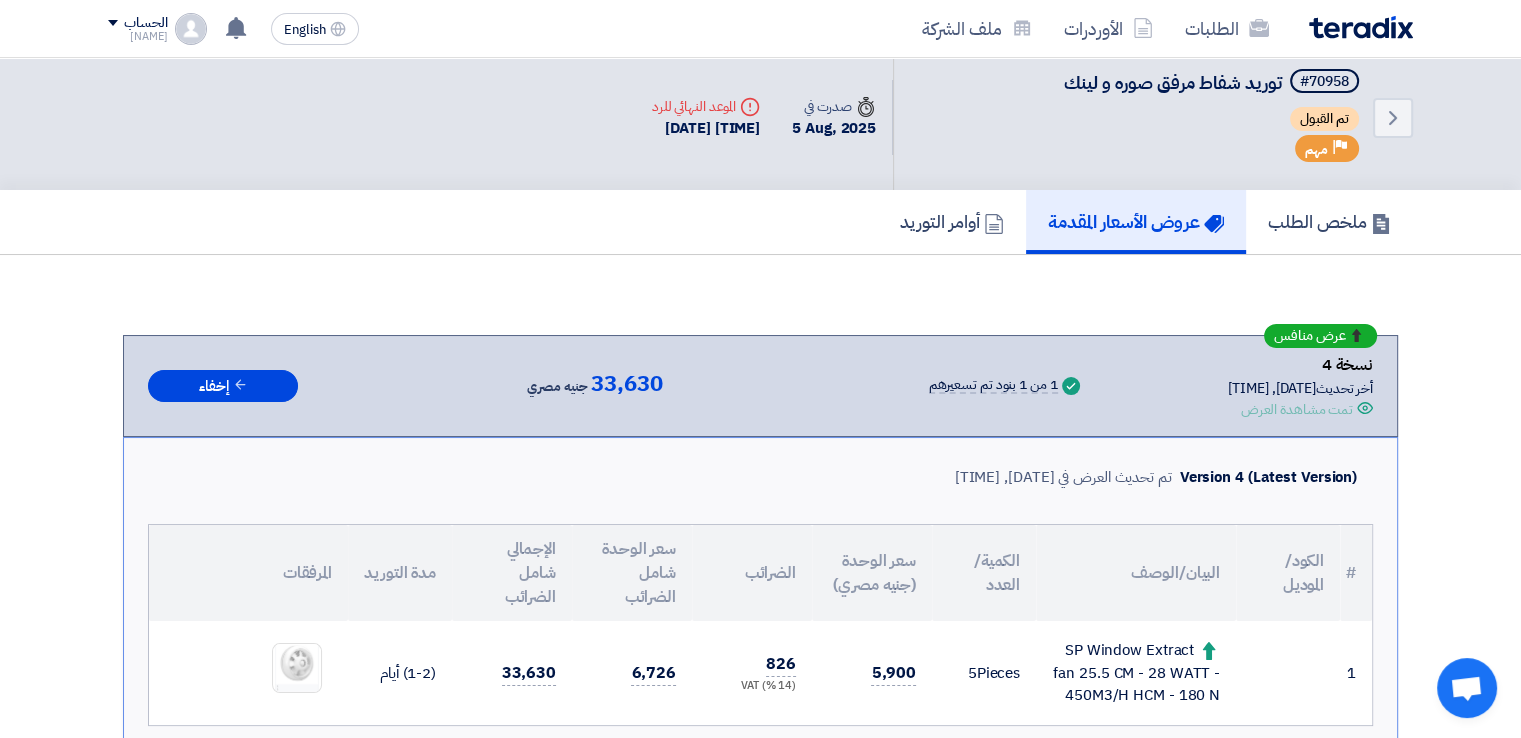 click on "عرض منافس
نسخة 4
أخر تحديث
6 Aug 2025, 8:26 PM
Offer is Seen
تمت مشاهدة العرض
Success
33,630 1 5" 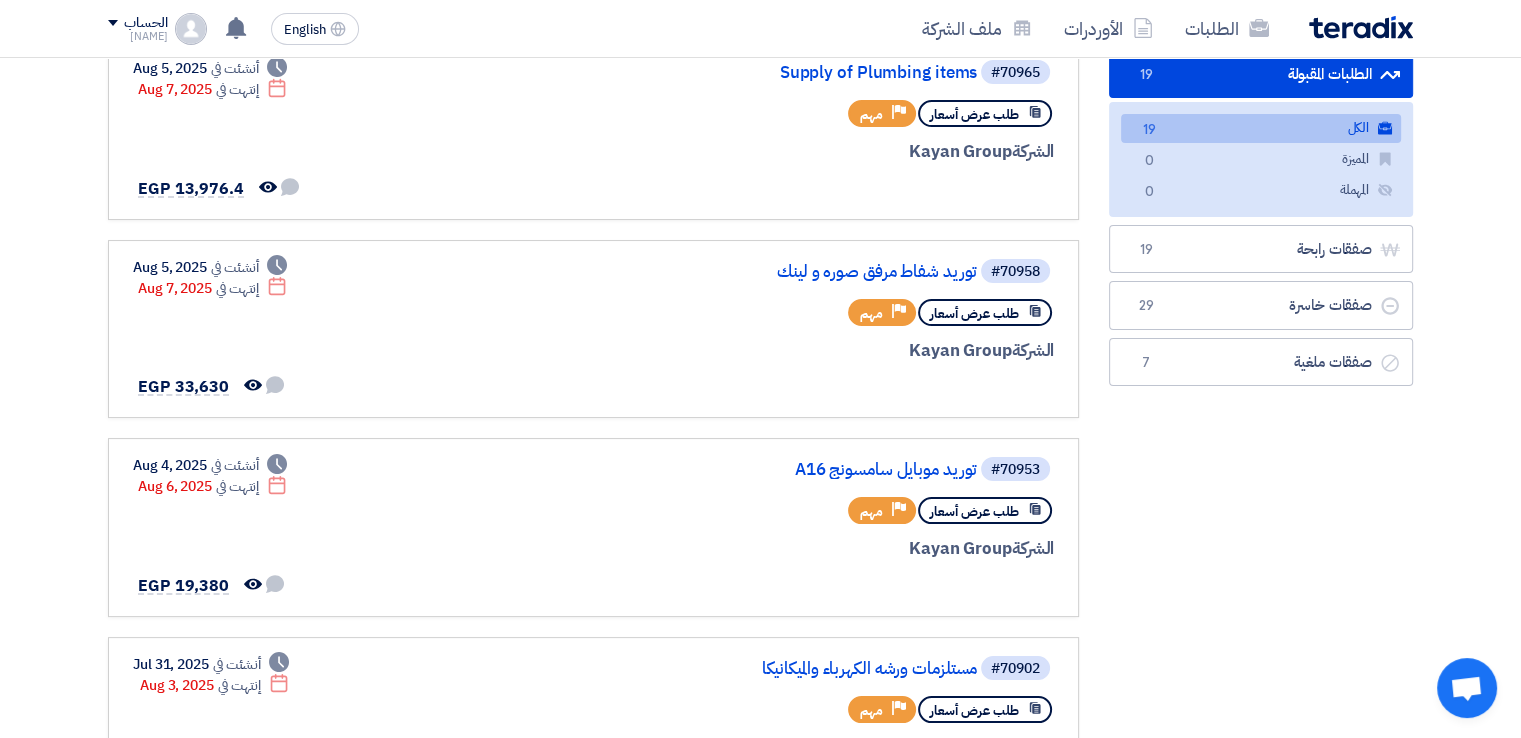 scroll, scrollTop: 238, scrollLeft: 0, axis: vertical 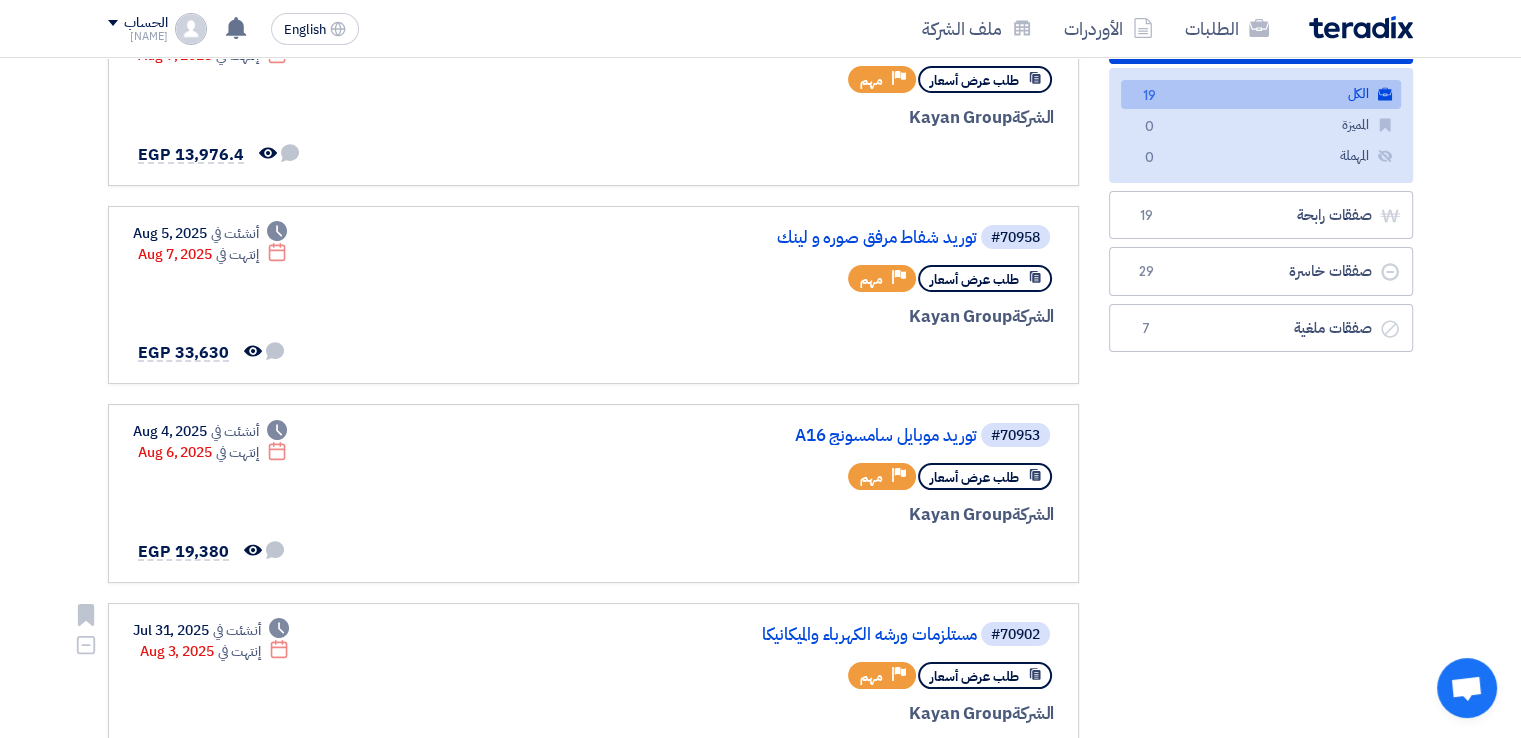 click on "#70902
مستلزمات ورشه الكهرباء والميكانيكا
طلب عرض أسعار
Priority
مهم
الشركة  Kayan Group" 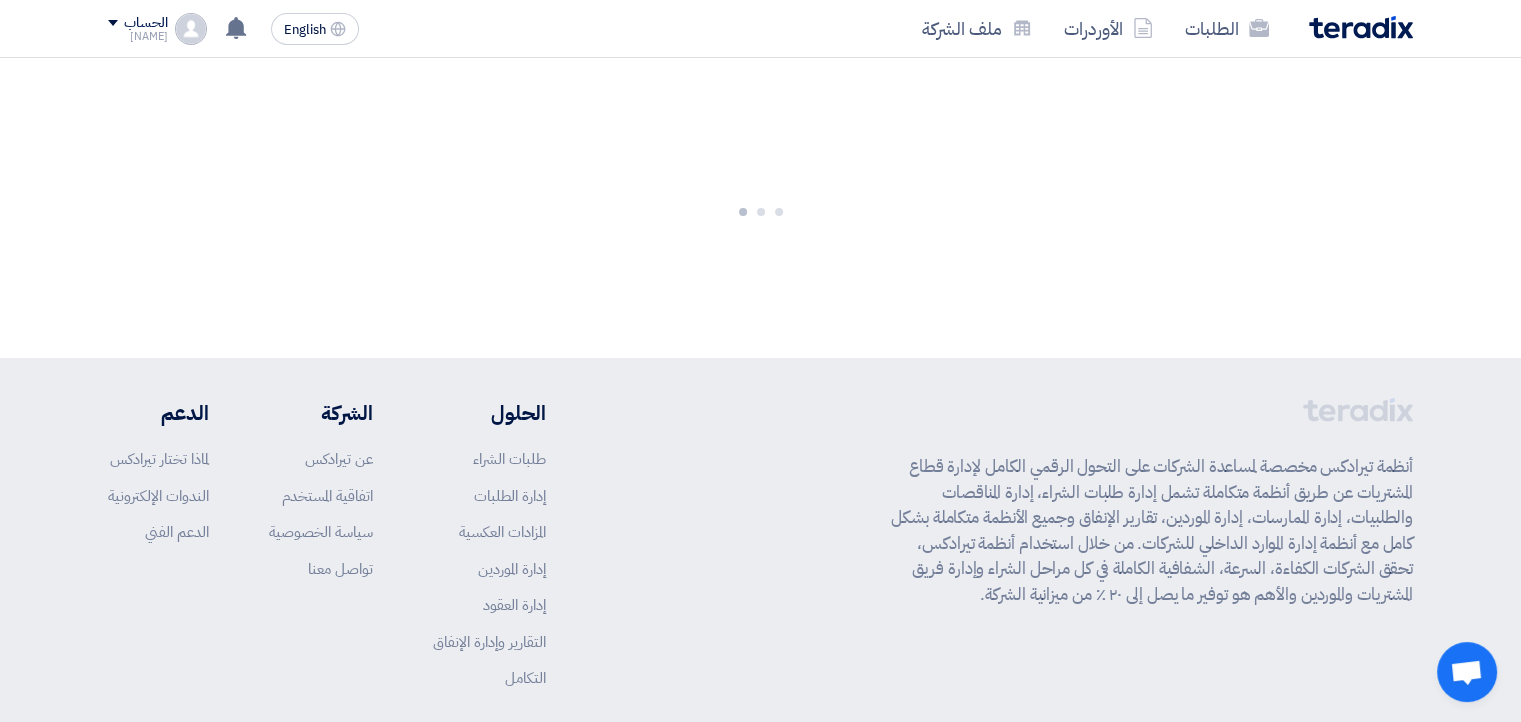 click on "أنظمة تيرادكس مخصصة لمساعدة الشركات على التحول الرقمي الكامل لإدارة قطاع المشتريات عن طريق أنظمة متكاملة تشمل إدارة طلبات الشراء، إدارة المناقصات والطلبيات، إدارة الممارسات، إدارة الموردين، تقارير الإنفاق وجميع الأنظمة متكاملة بشكل كامل مع أنظمة إدارة الموارد الداخلي للشركات. من خلال استخدام أنظمة تيرادكس، تحقق الشركات الكفاءة، السرعة، الشفافية الكاملة في كل مراحل الشراء وإدارة فريق المشتريات والموردين والأهم هو توفير ما يصل إلى ٢٠ ٪ من ميزانية الشركة.
الحلول
طلبات الشراء" 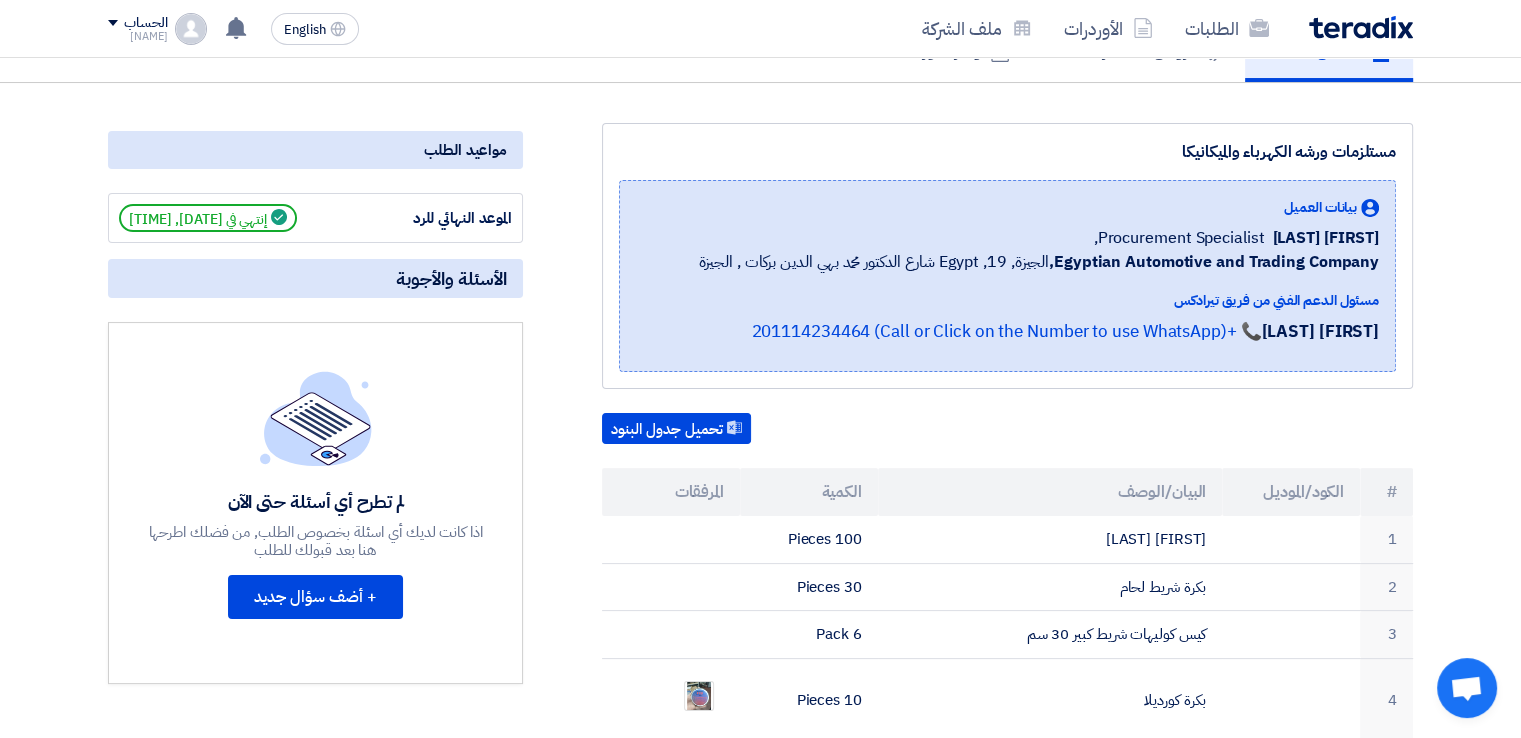 scroll, scrollTop: 152, scrollLeft: 0, axis: vertical 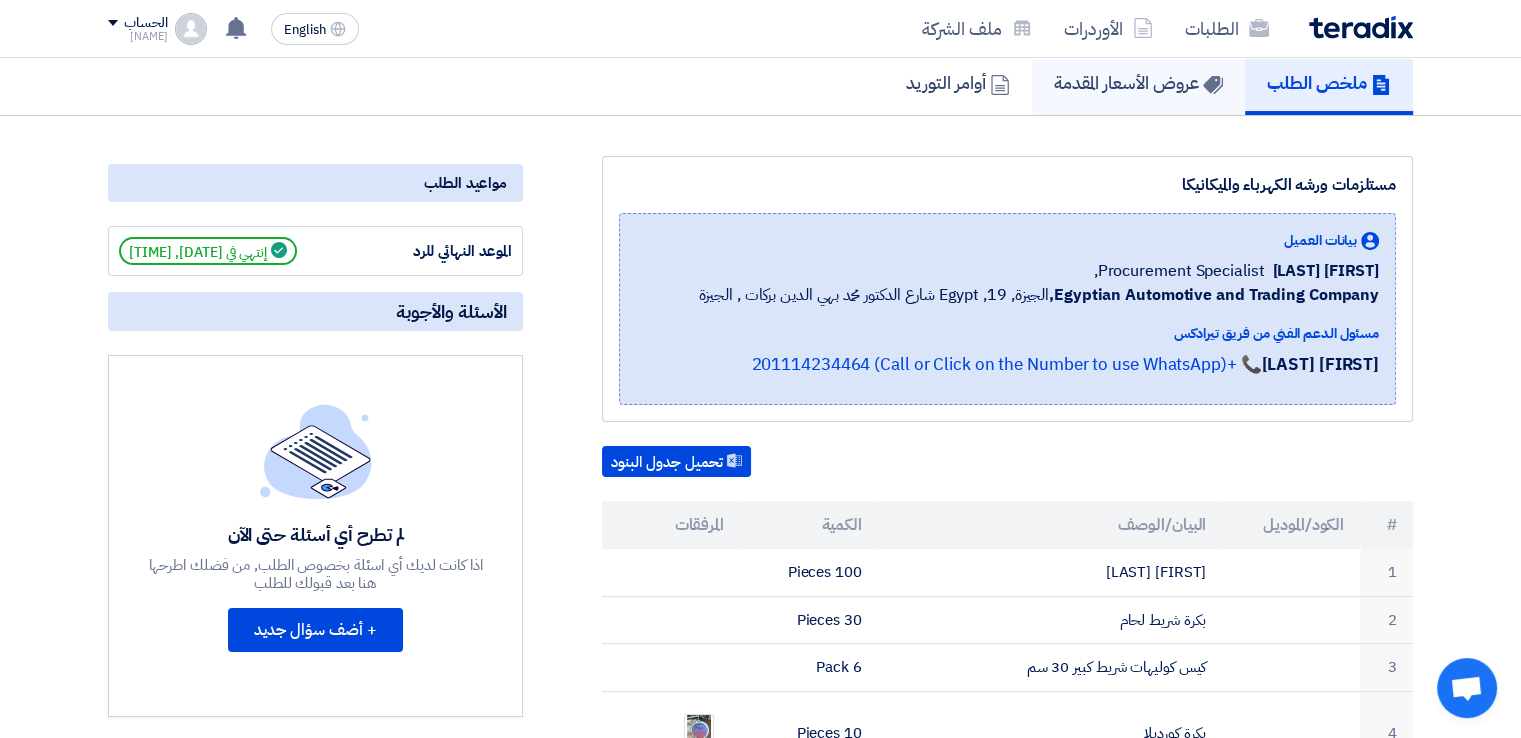 click on "عروض الأسعار المقدمة" 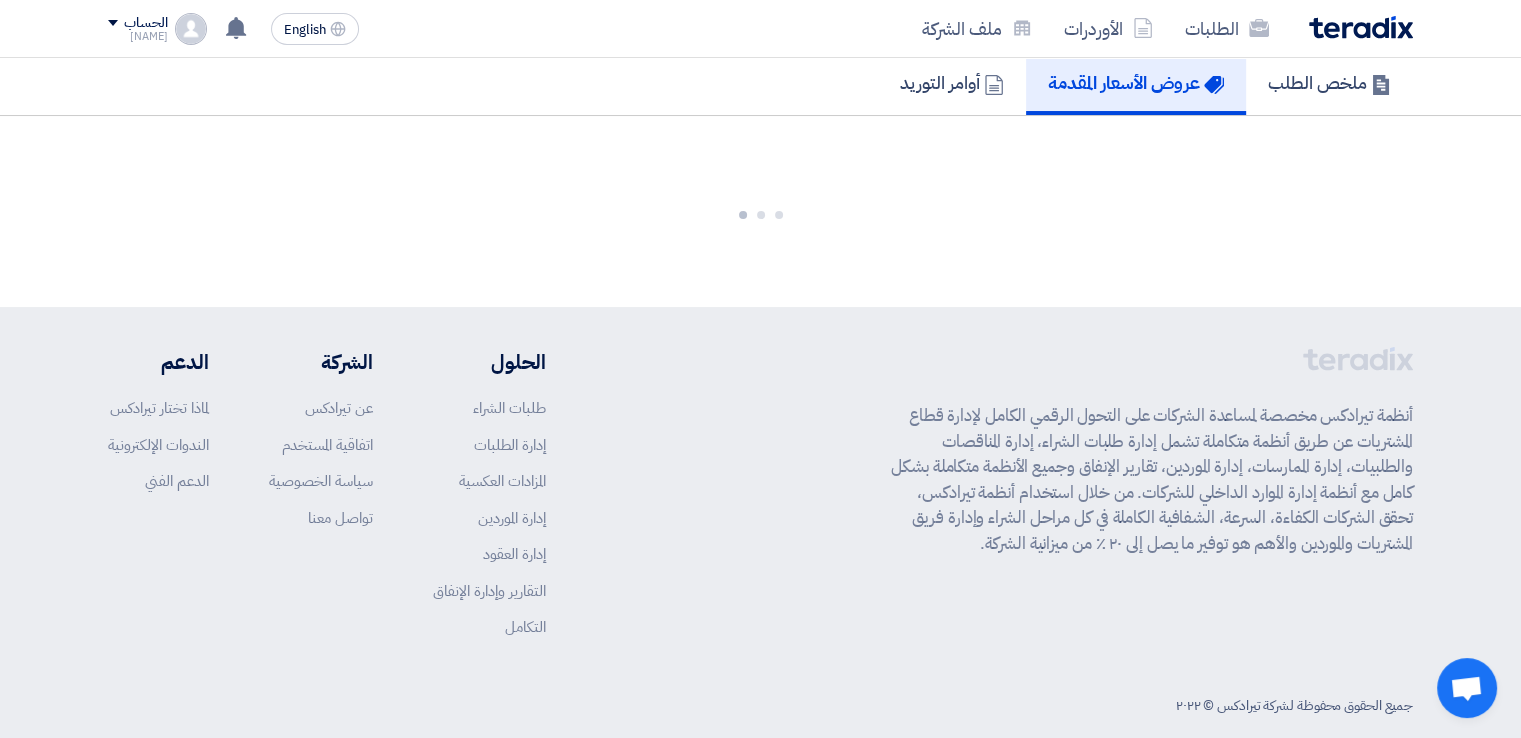 click on "عروض الأسعار المقدمة" 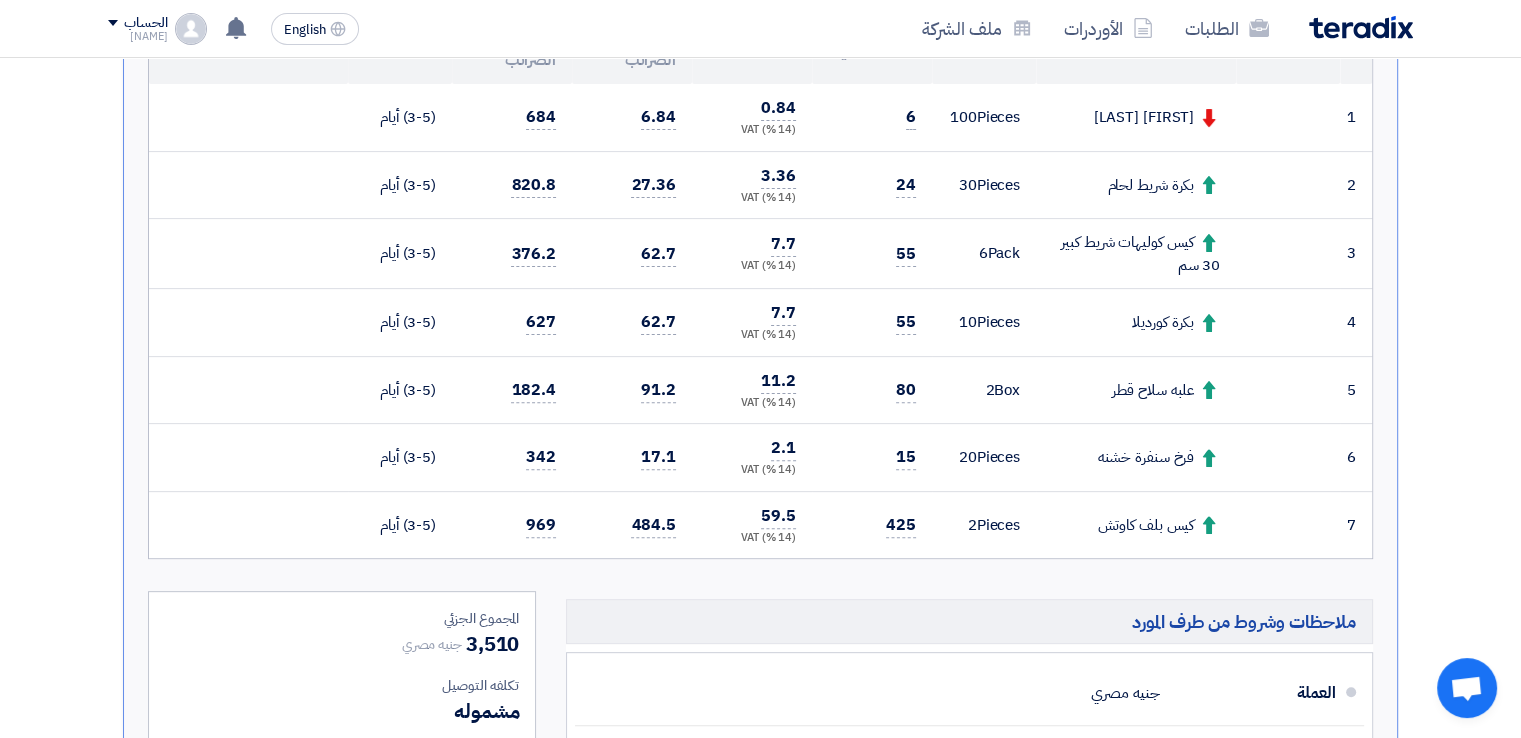 scroll, scrollTop: 529, scrollLeft: 0, axis: vertical 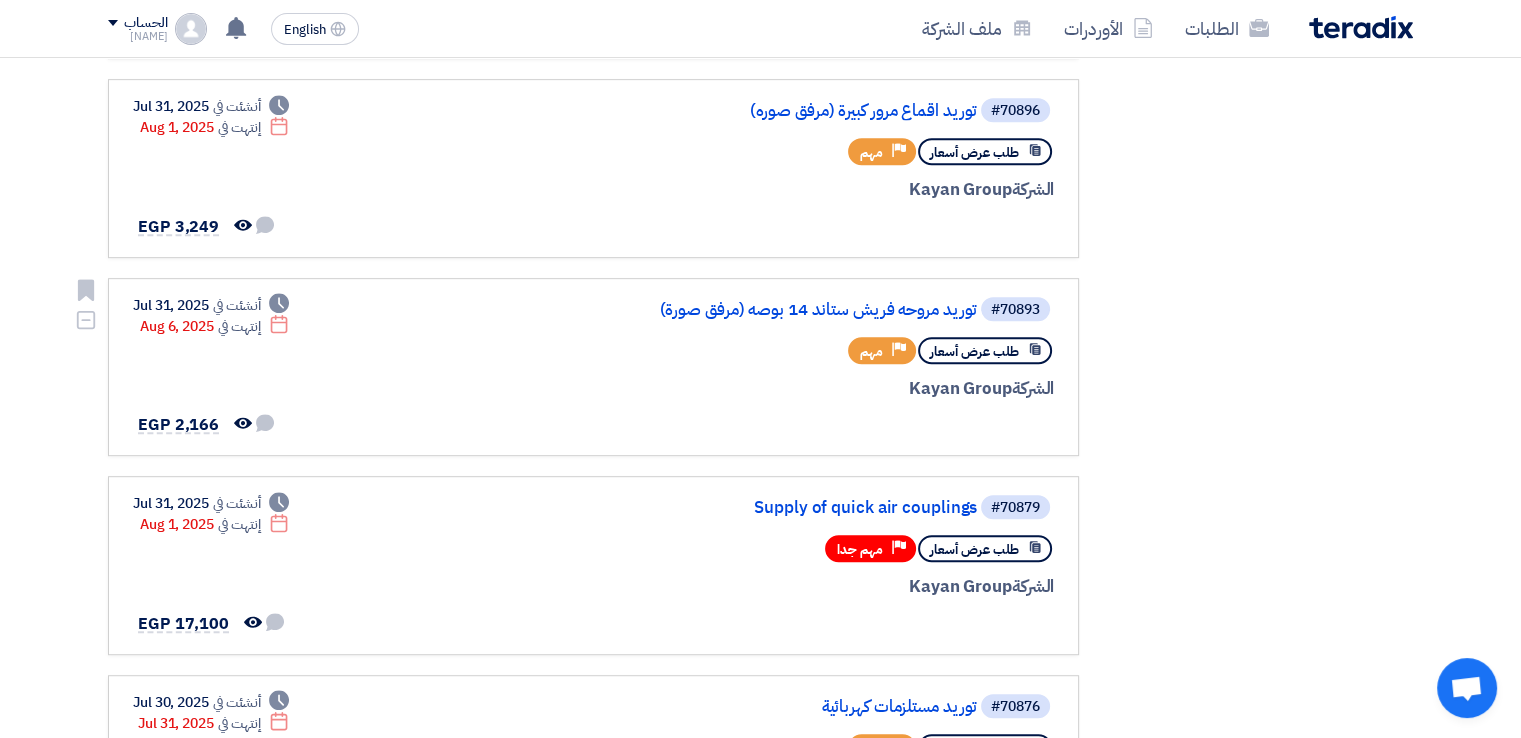 click on "#70879
Supply of  quick air  couplings
طلب عرض أسعار
Priority
مهم جدا
الشركة  Kayan Group
Deadline
أنشئت في" 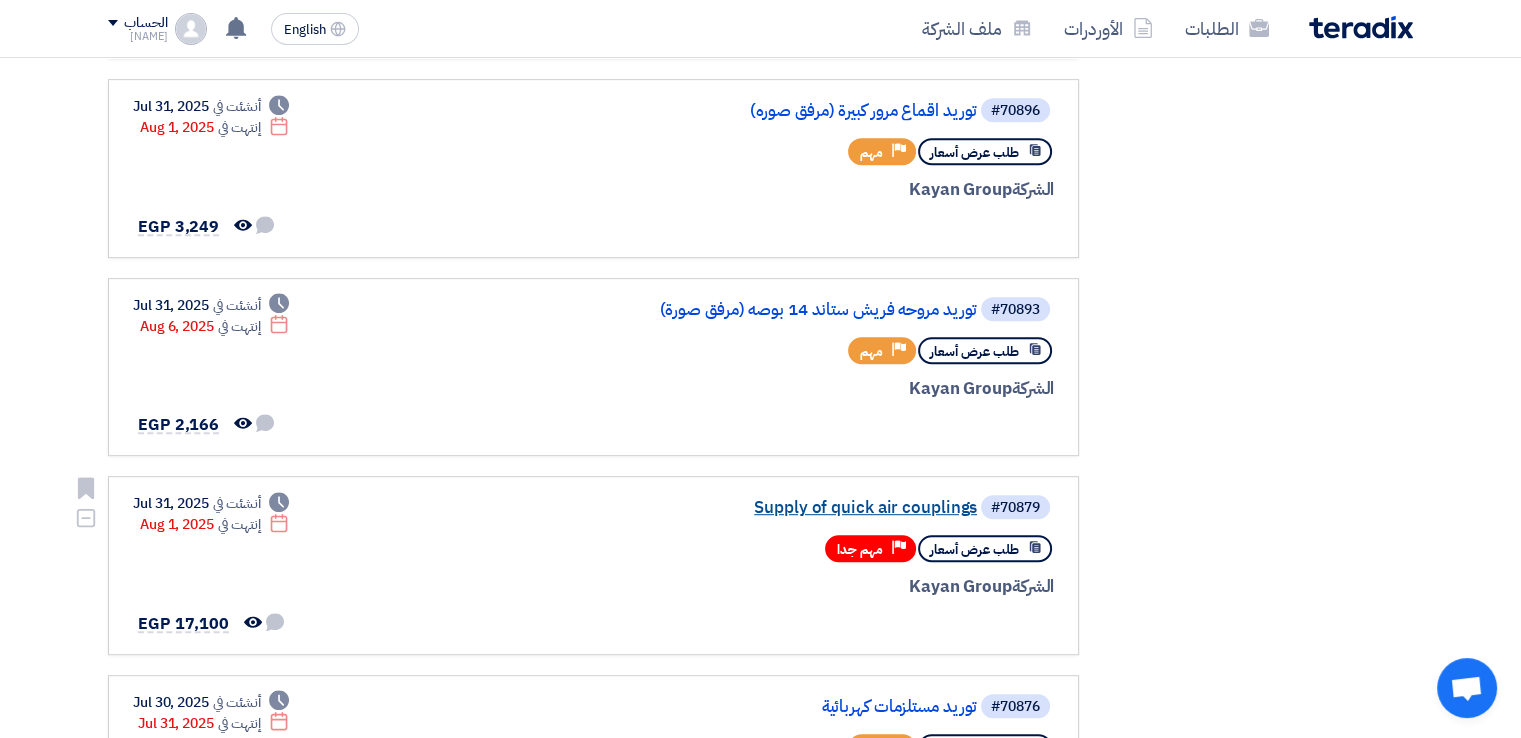 click on "Supply of  quick air  couplings" 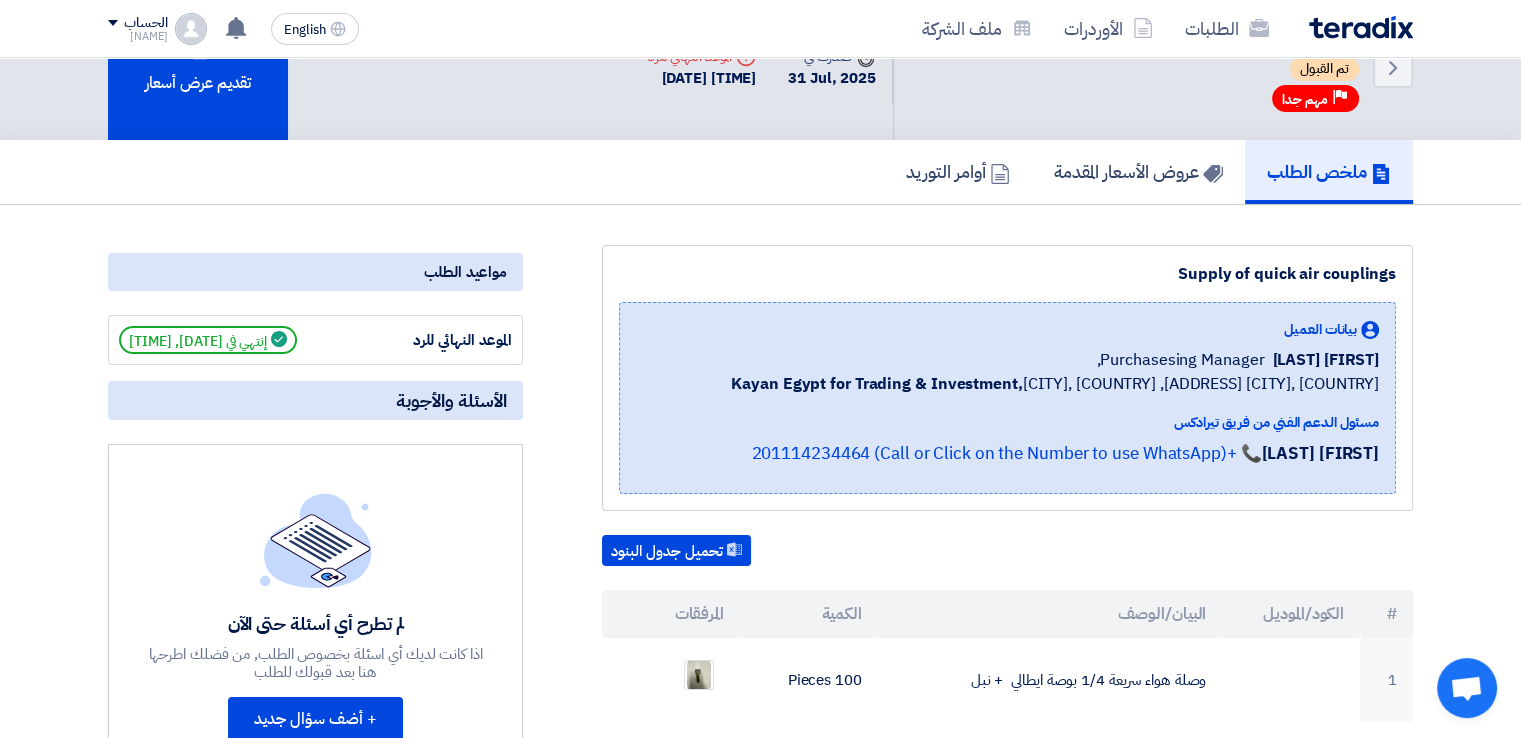 scroll, scrollTop: 56, scrollLeft: 0, axis: vertical 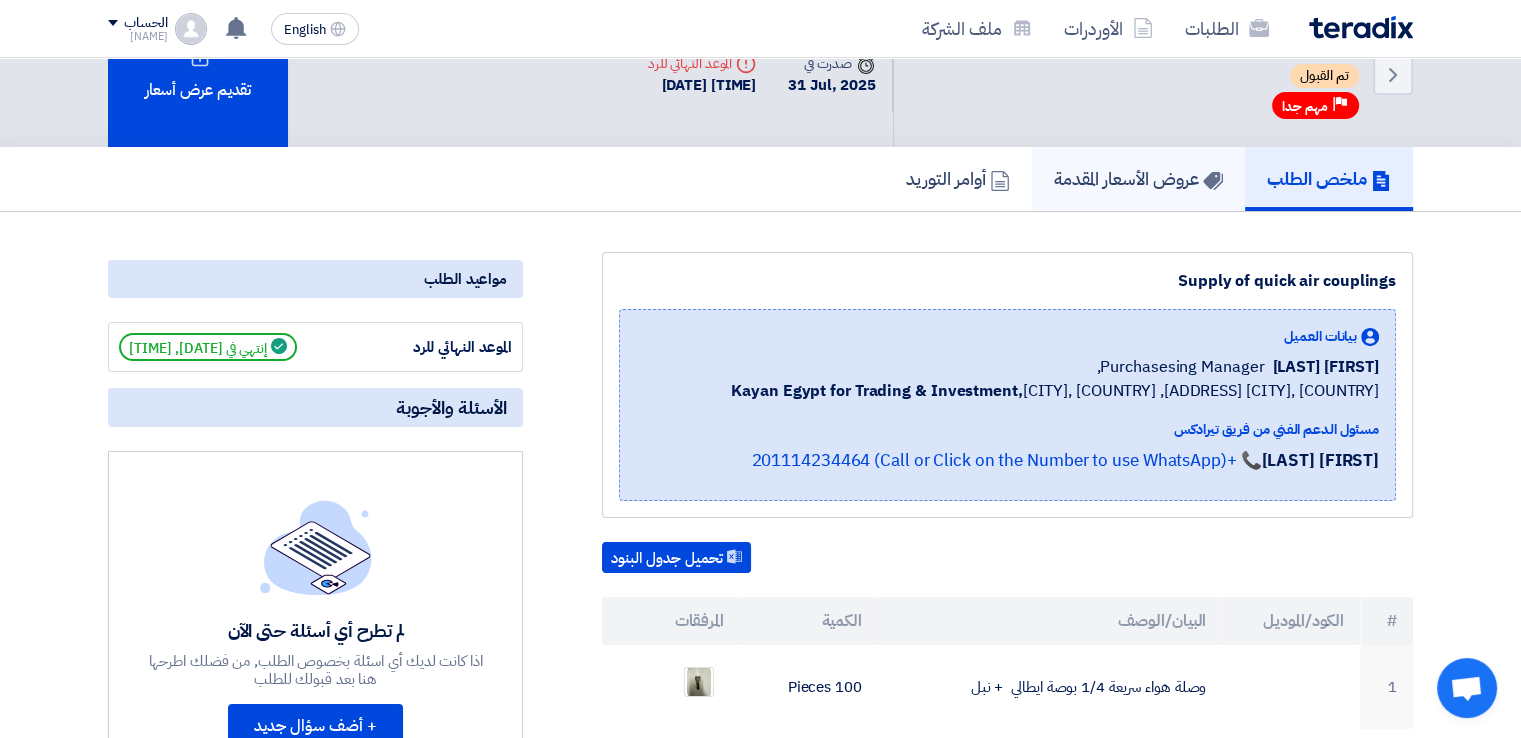 click on "عروض الأسعار المقدمة" 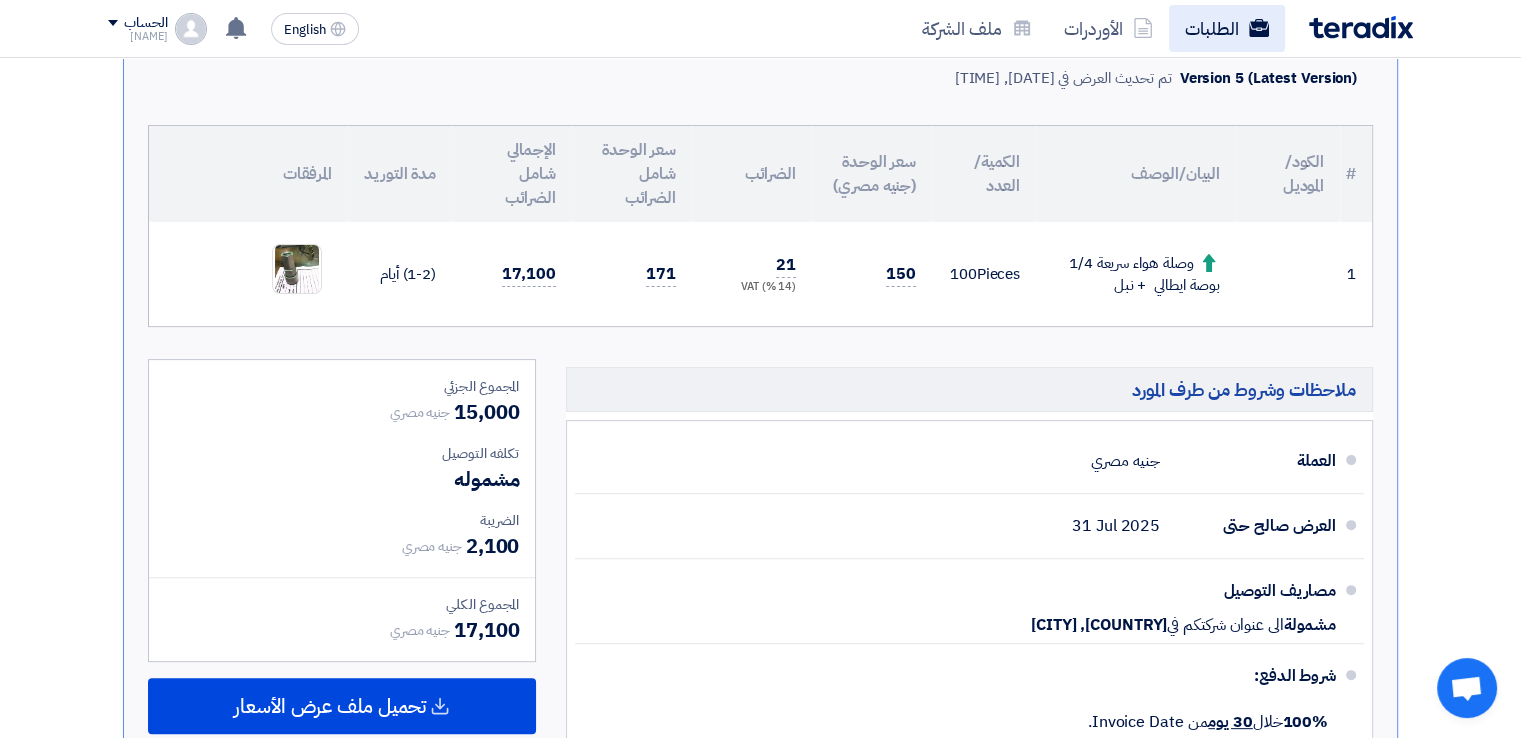 scroll, scrollTop: 492, scrollLeft: 0, axis: vertical 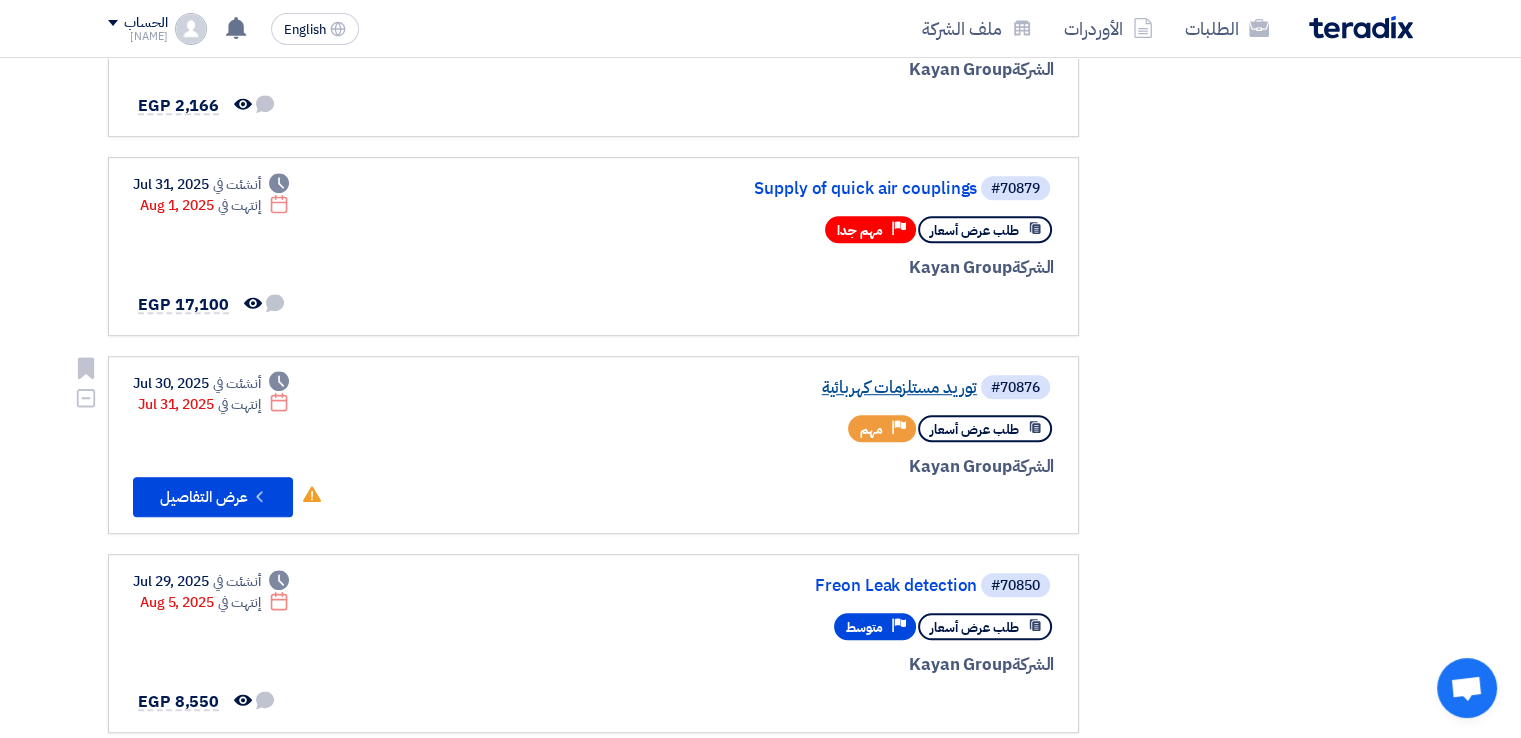 click on "توريد مستلزمات كهربائية" 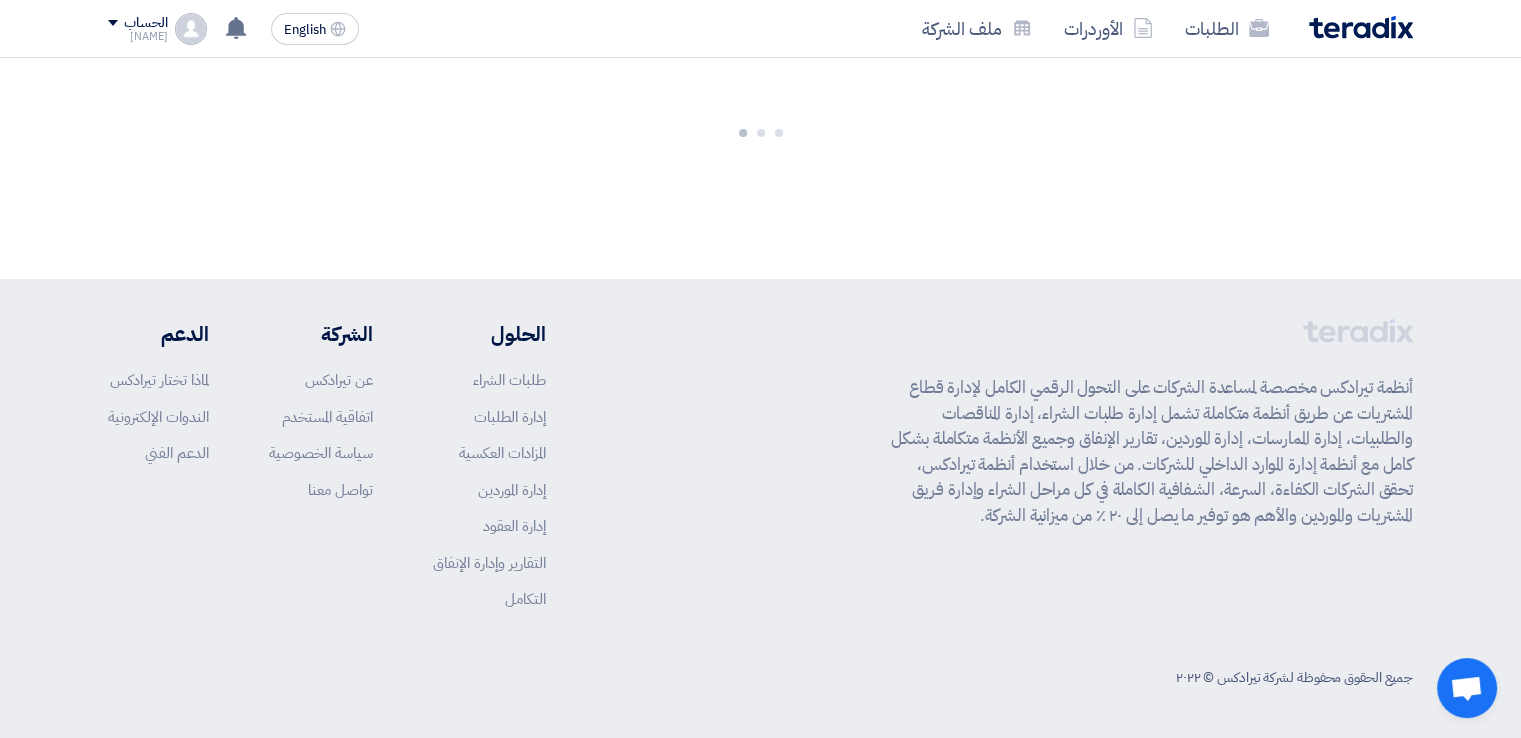 scroll, scrollTop: 0, scrollLeft: 0, axis: both 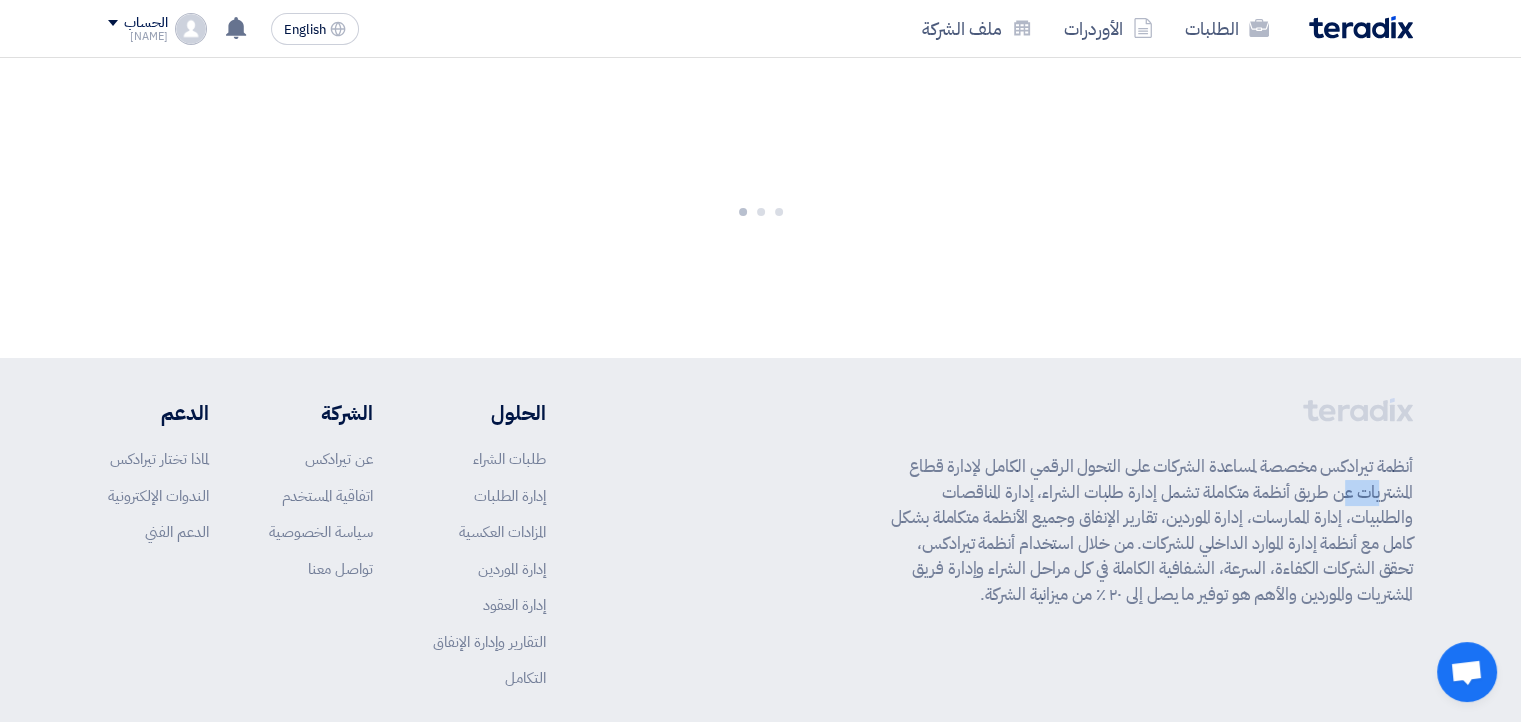 click on "أنظمة تيرادكس مخصصة لمساعدة الشركات على التحول الرقمي الكامل لإدارة قطاع المشتريات عن طريق أنظمة متكاملة تشمل إدارة طلبات الشراء، إدارة المناقصات والطلبيات، إدارة الممارسات، إدارة الموردين، تقارير الإنفاق وجميع الأنظمة متكاملة بشكل كامل مع أنظمة إدارة الموارد الداخلي للشركات. من خلال استخدام أنظمة تيرادكس، تحقق الشركات الكفاءة، السرعة، الشفافية الكاملة في كل مراحل الشراء وإدارة فريق المشتريات والموردين والأهم هو توفير ما يصل إلى ٢٠ ٪ من ميزانية الشركة.
الحلول" 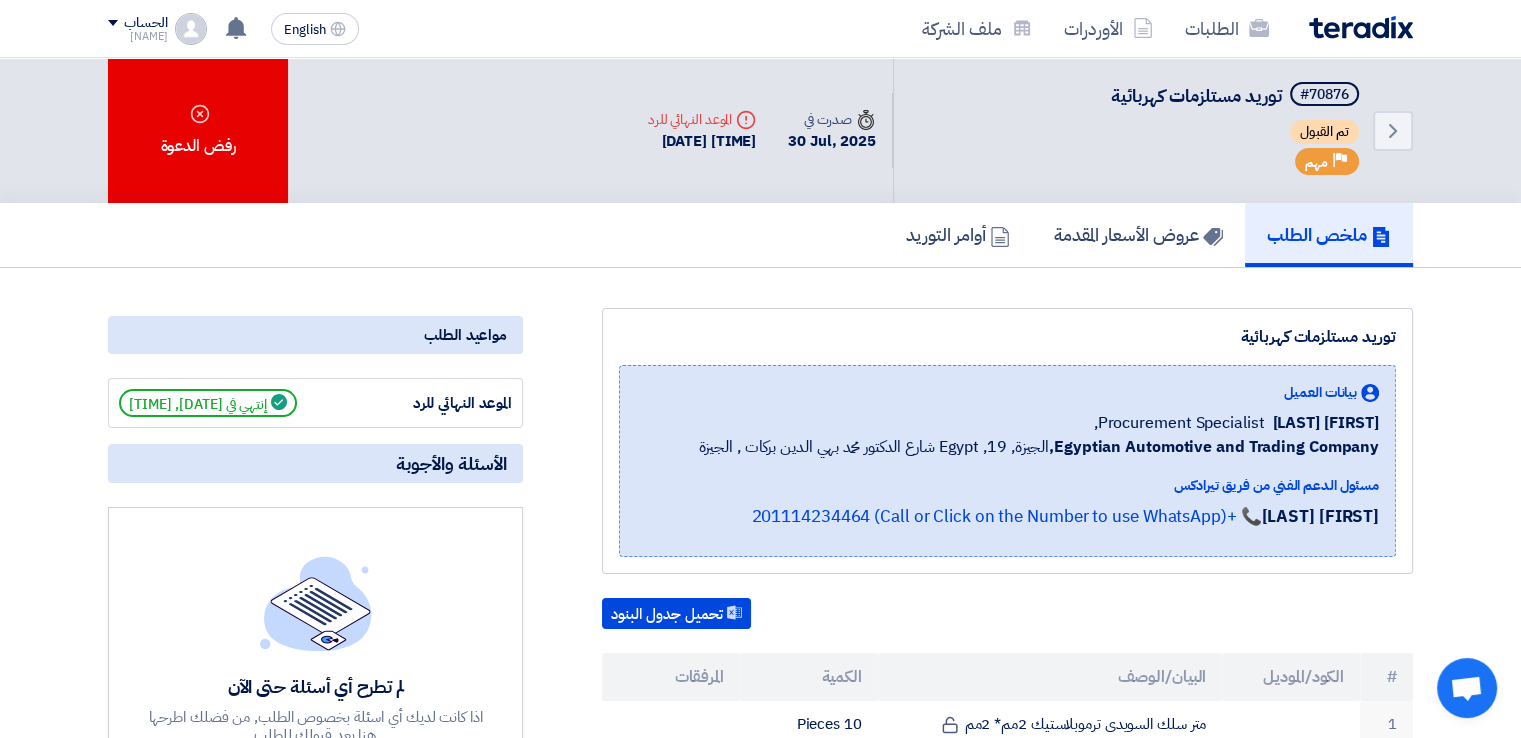 scroll, scrollTop: 0, scrollLeft: 0, axis: both 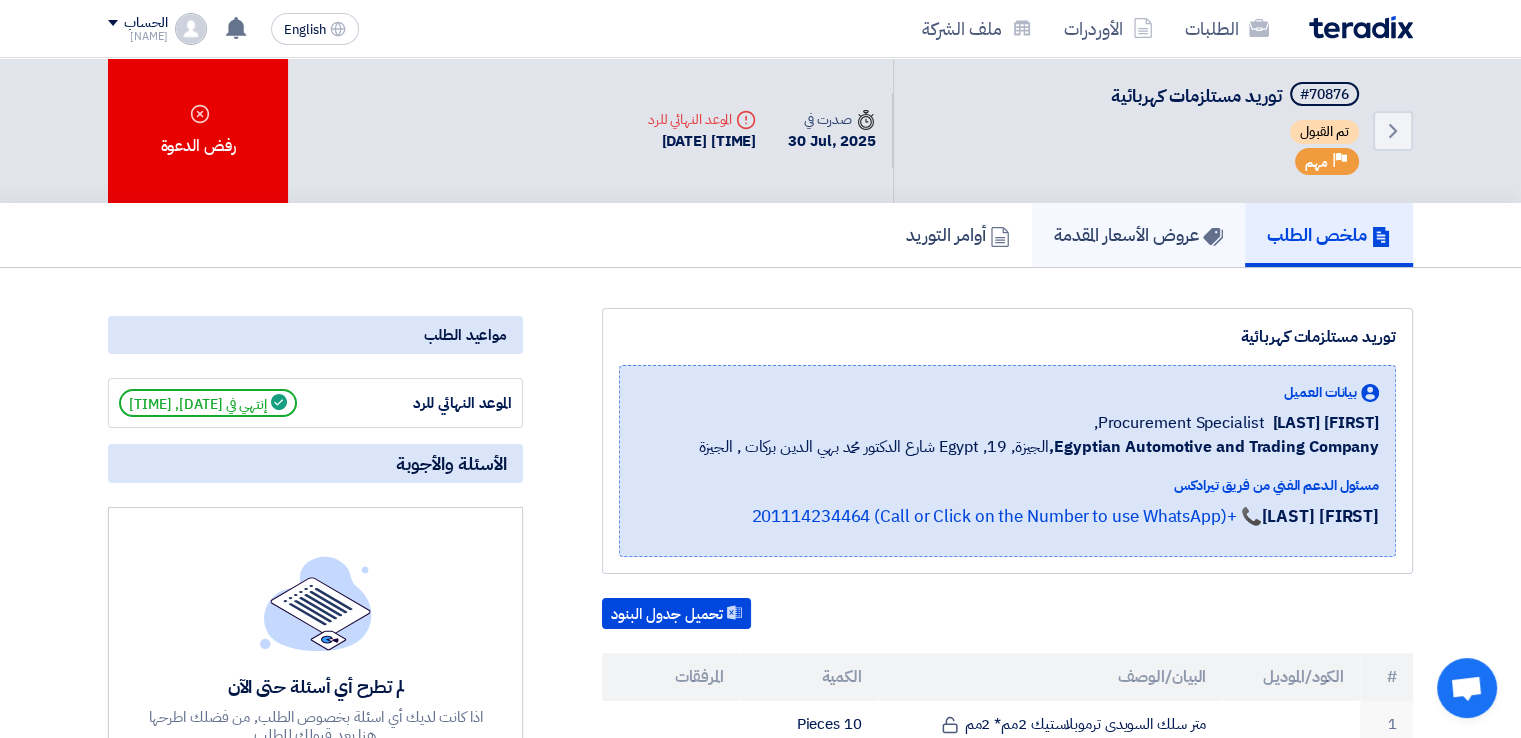 click on "عروض الأسعار المقدمة" 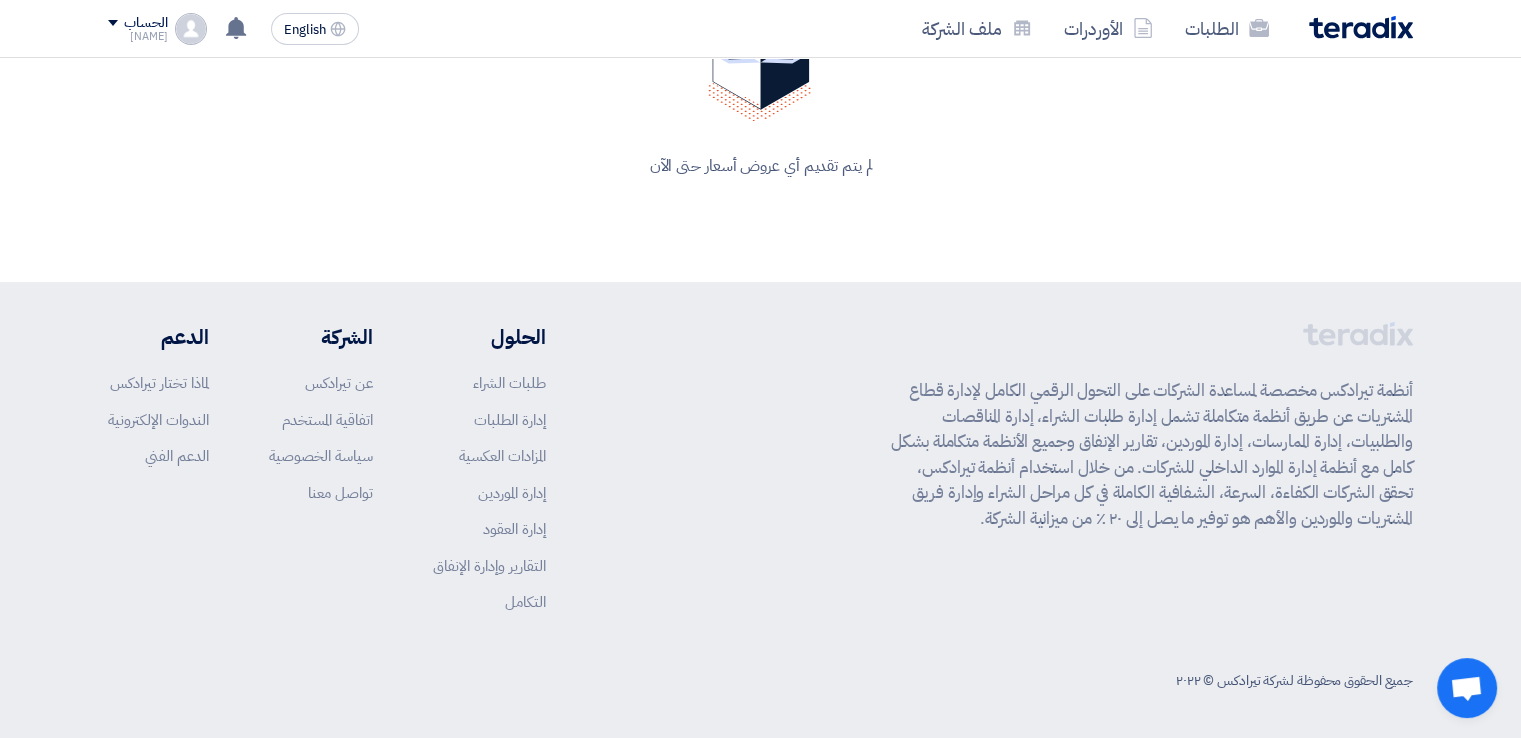 click on "الحلول
طلبات الشراء
إدارة الطلبات
المزادات العكسية
إدارة الموردين
إدارة العقود
التقارير وإدارة الإنفاق
التكامل
الشركة
عن تيرادكس
اتفاقية المستخدم
سياسة الخصوصية
تواصل معنا
الدعم
لماذا تختار تيرادكس
الندوات الإلكترونية
الدعم الفني" 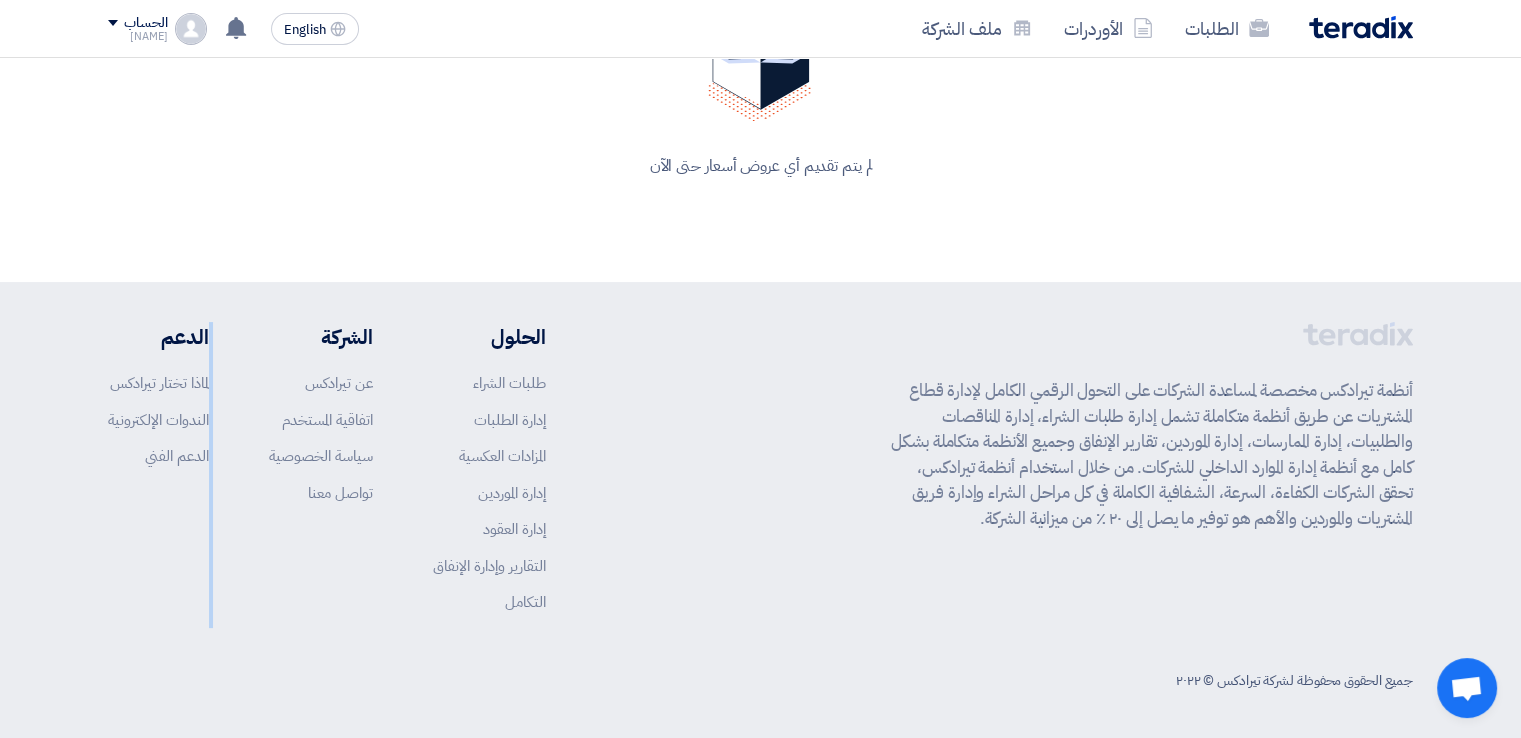 click on "الحلول
طلبات الشراء
إدارة الطلبات
المزادات العكسية
إدارة الموردين
إدارة العقود
التقارير وإدارة الإنفاق
التكامل
الشركة
عن تيرادكس
اتفاقية المستخدم
سياسة الخصوصية
تواصل معنا
الدعم
لماذا تختار تيرادكس
الندوات الإلكترونية
الدعم الفني" 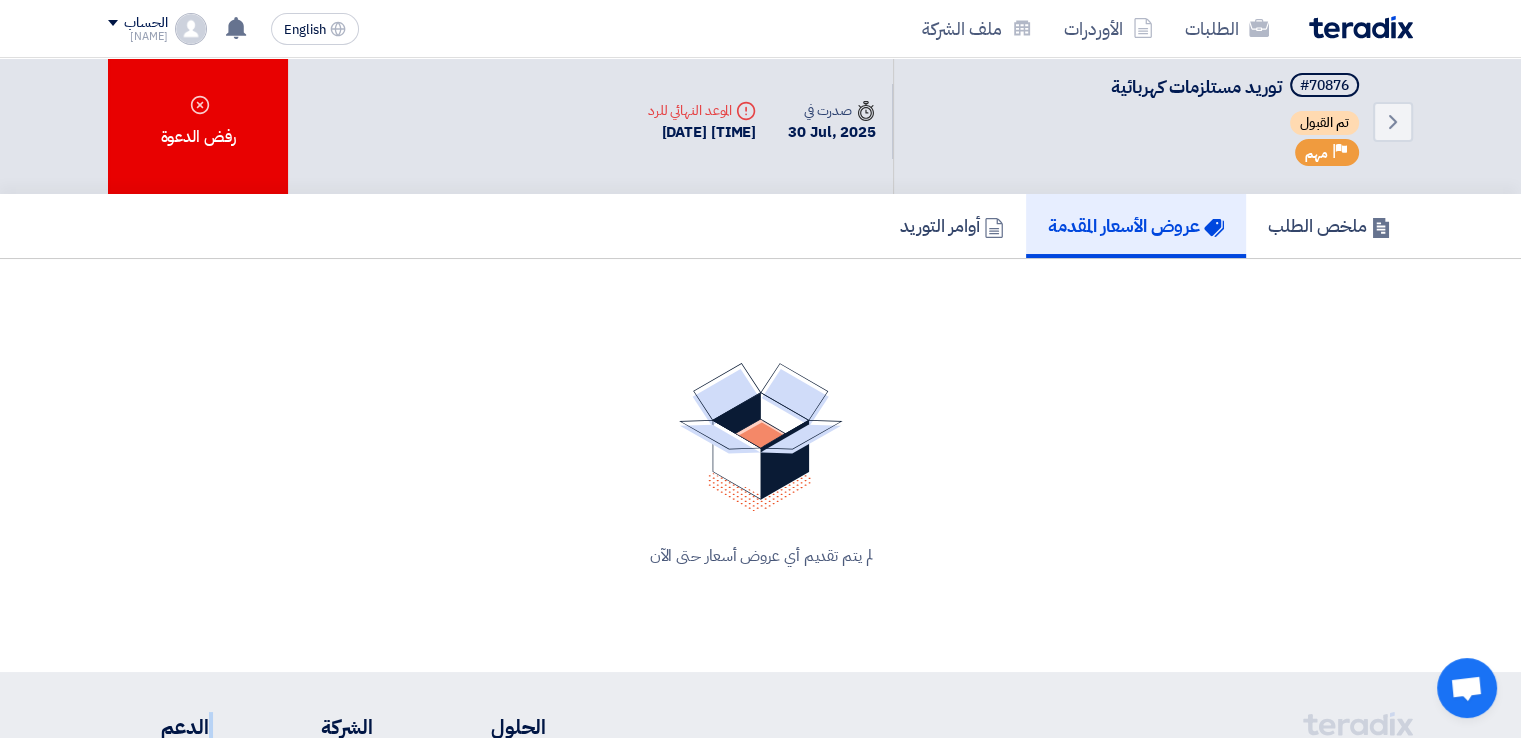 scroll, scrollTop: 0, scrollLeft: 0, axis: both 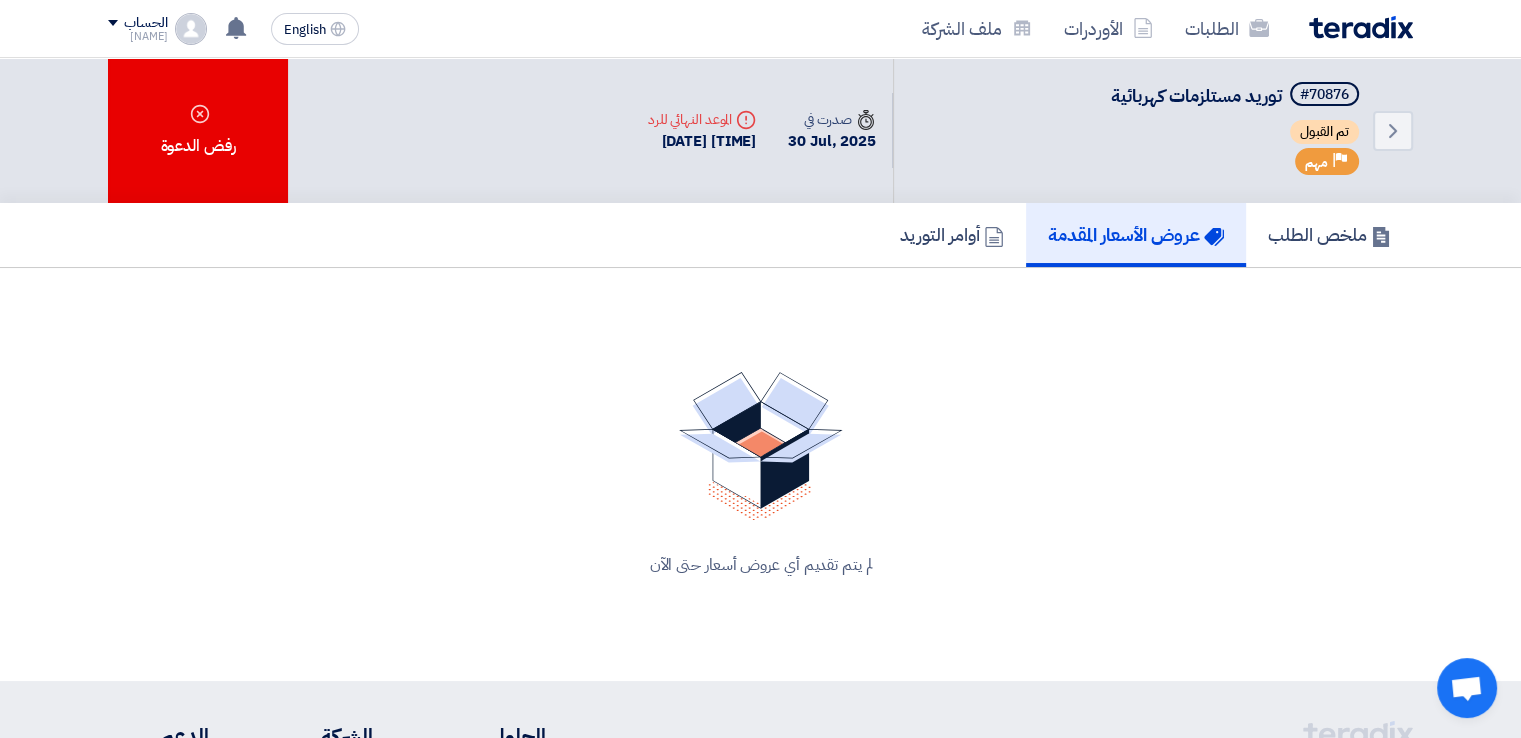 click on "لم يتم تقديم أي عروض أسعار حتى الآن" 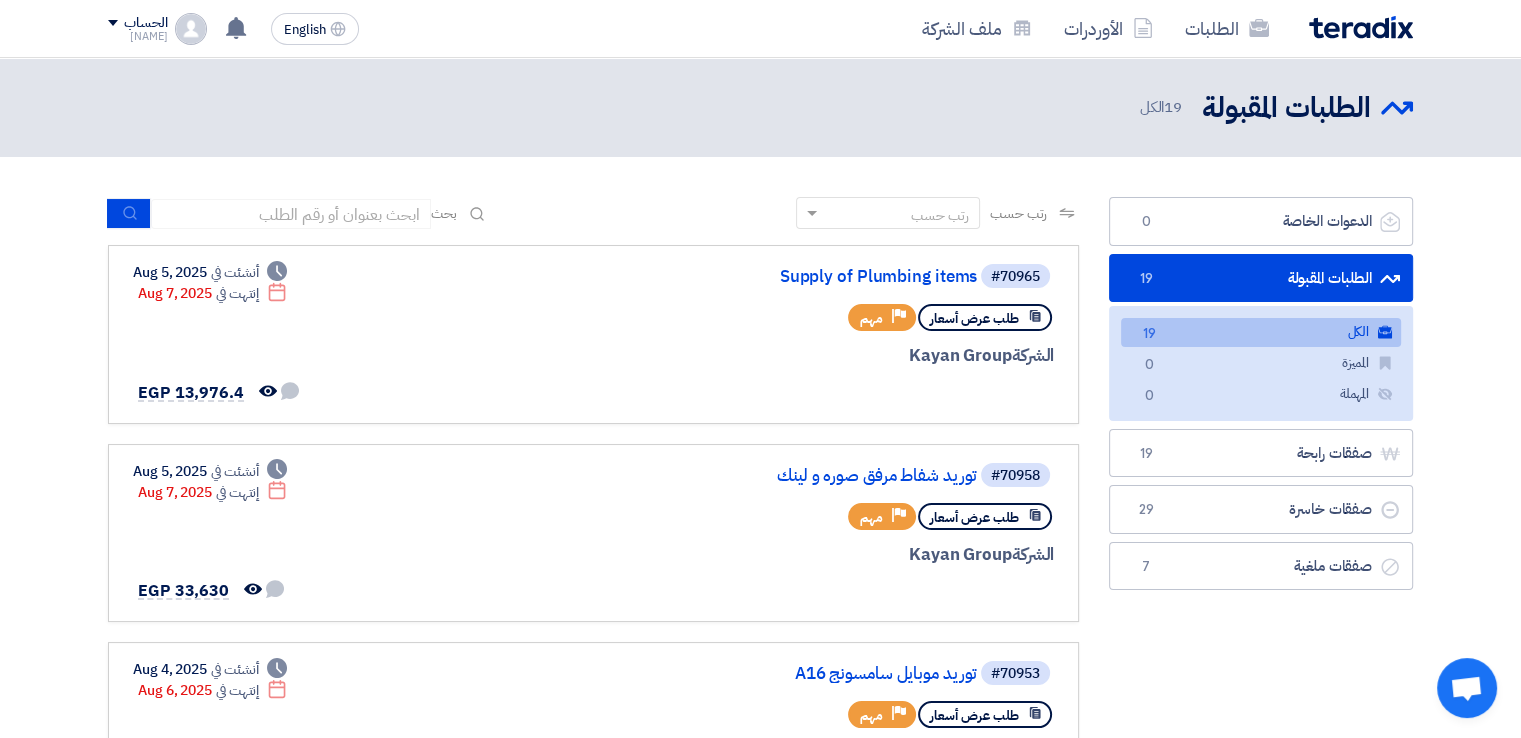 click on "الطلبات المقبولة
الطلبات المقبولة
19
الكل" 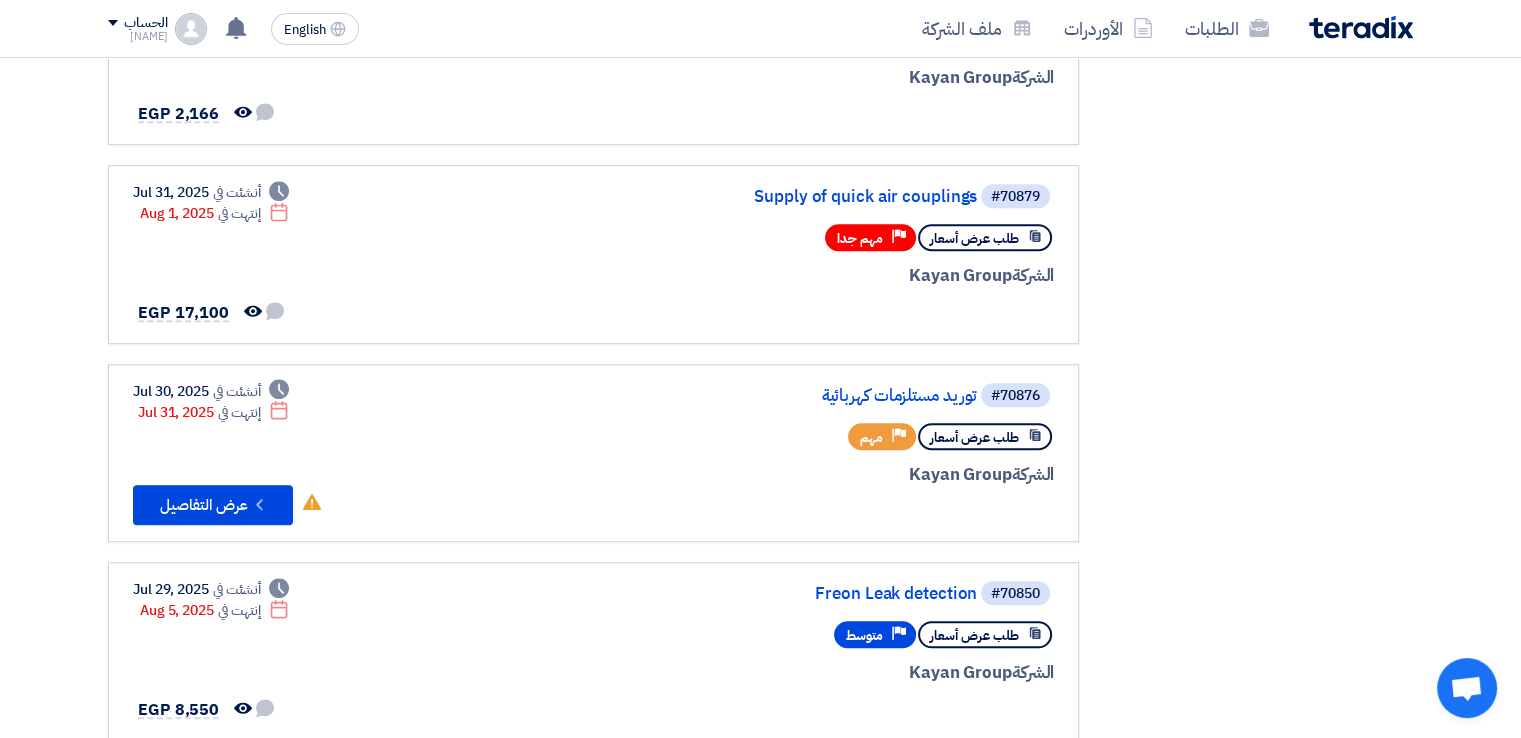 scroll, scrollTop: 1274, scrollLeft: 0, axis: vertical 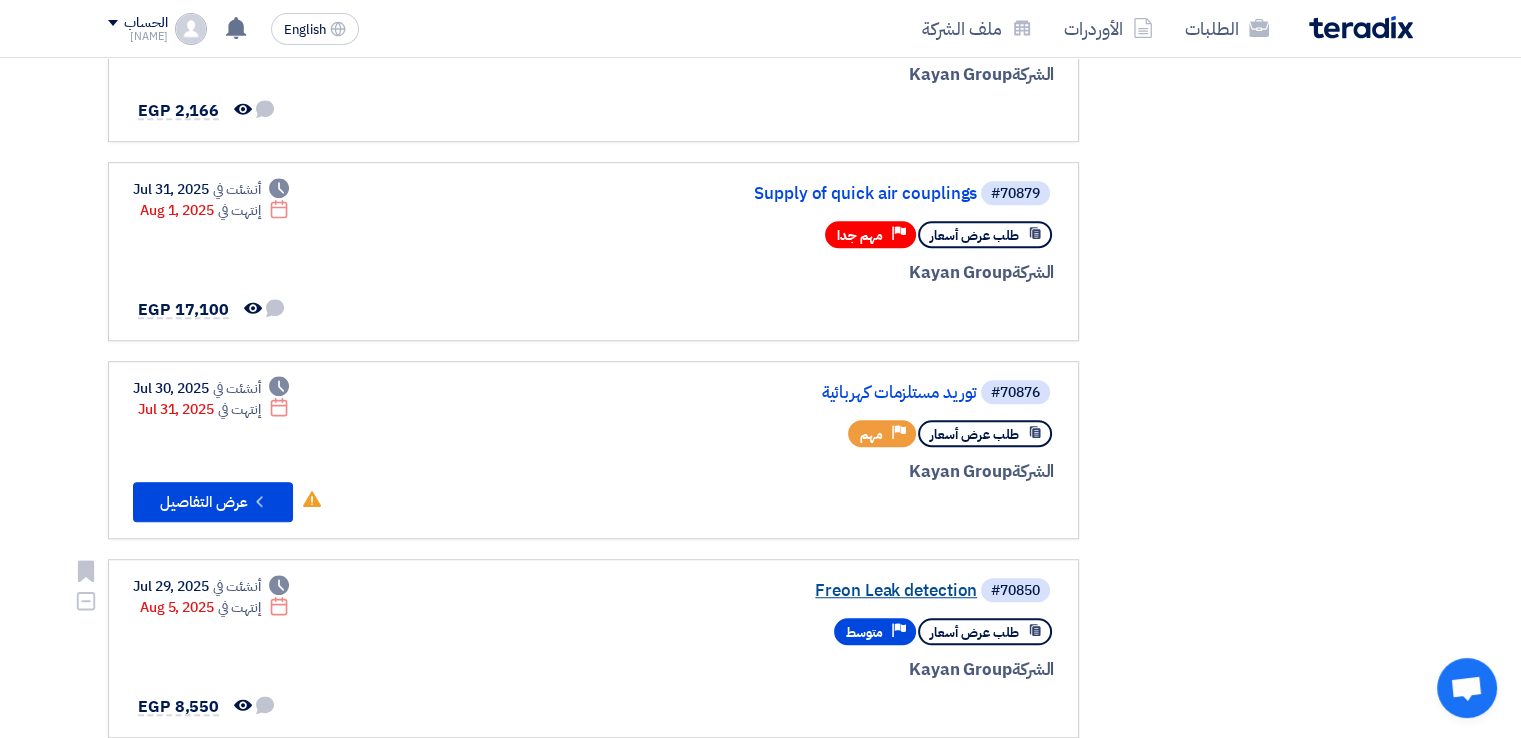 click on "Freon Leak detection" 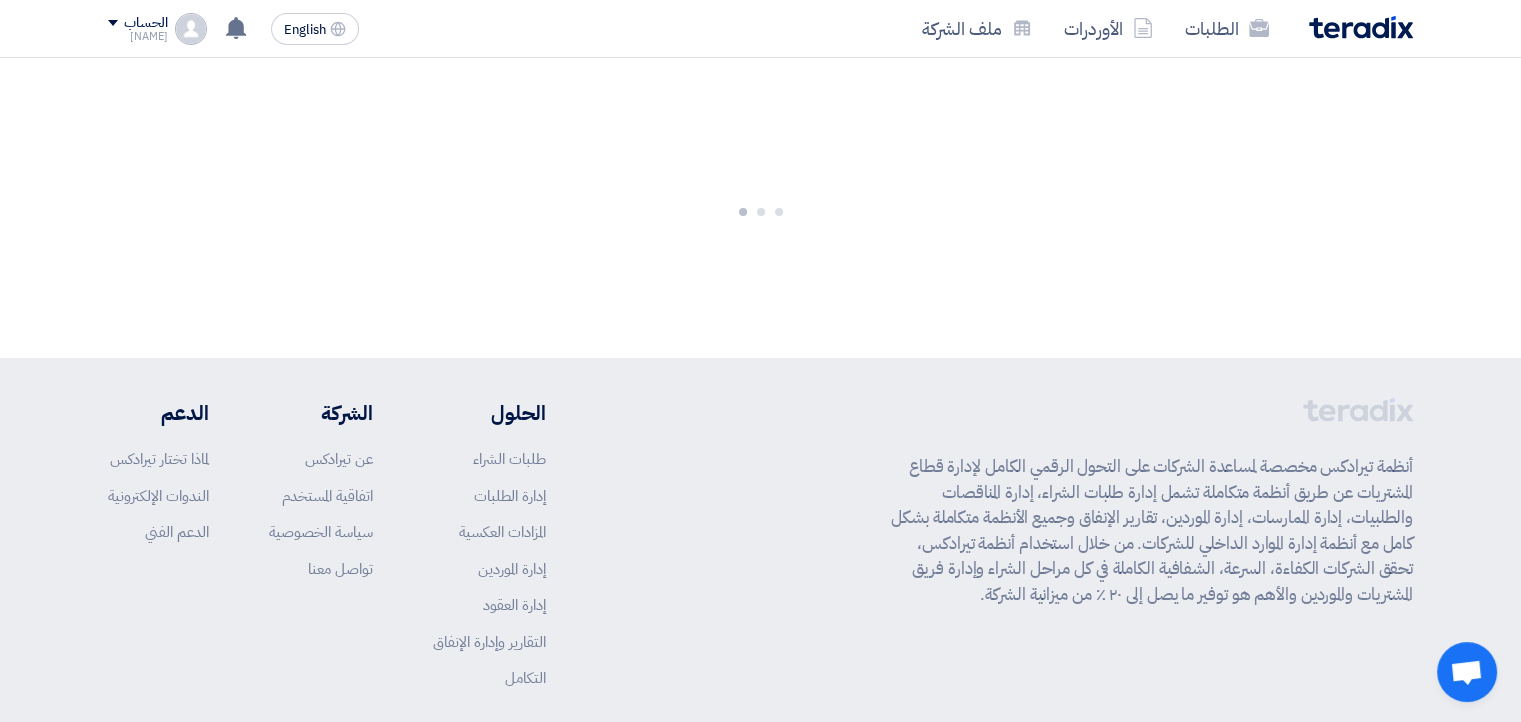 click on "أنظمة تيرادكس مخصصة لمساعدة الشركات على التحول الرقمي الكامل لإدارة قطاع المشتريات عن طريق أنظمة متكاملة تشمل إدارة طلبات الشراء، إدارة المناقصات والطلبيات، إدارة الممارسات، إدارة الموردين، تقارير الإنفاق وجميع الأنظمة متكاملة بشكل كامل مع أنظمة إدارة الموارد الداخلي للشركات. من خلال استخدام أنظمة تيرادكس، تحقق الشركات الكفاءة، السرعة، الشفافية الكاملة في كل مراحل الشراء وإدارة فريق المشتريات والموردين والأهم هو توفير ما يصل إلى ٢٠ ٪ من ميزانية الشركة.
الحلول
طلبات الشراء" 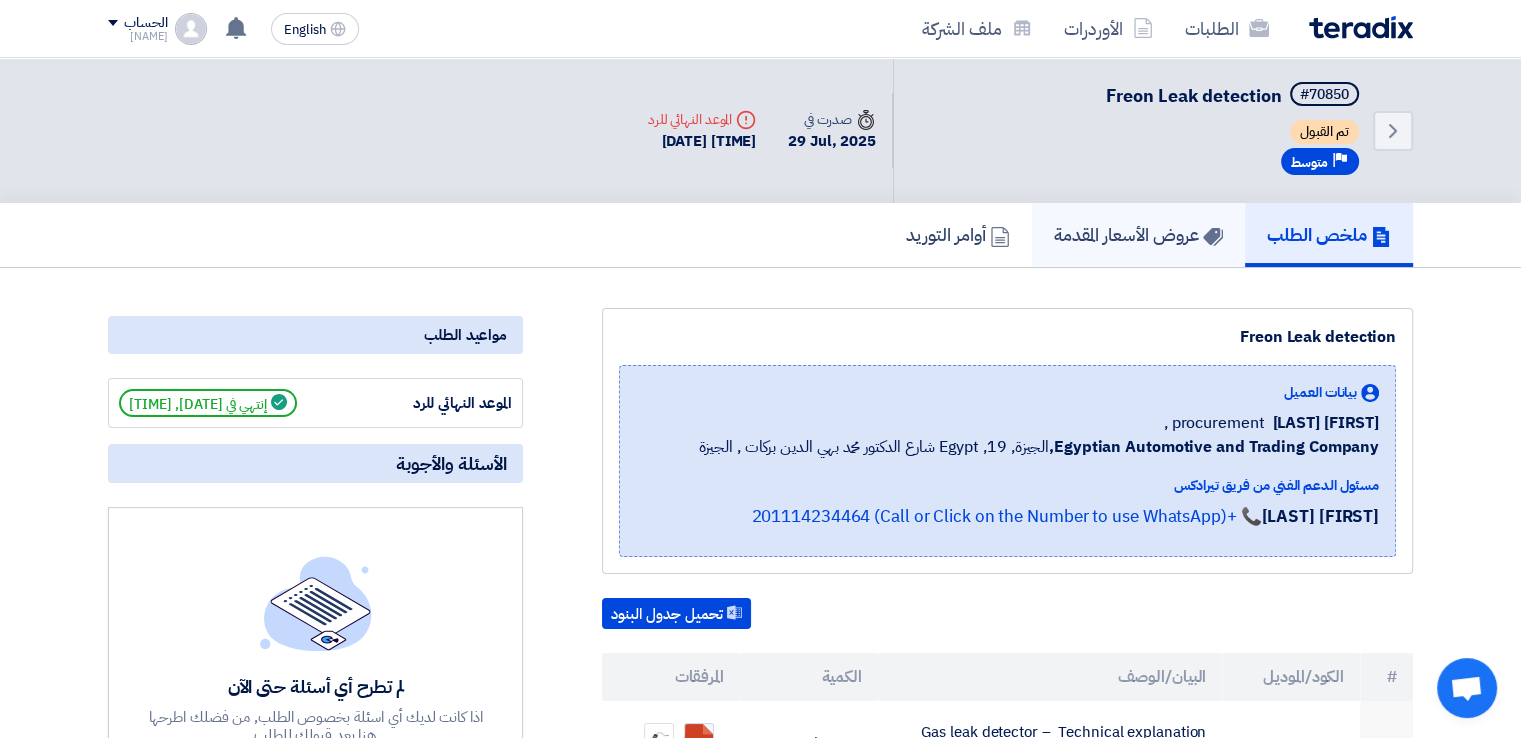 click on "عروض الأسعار المقدمة" 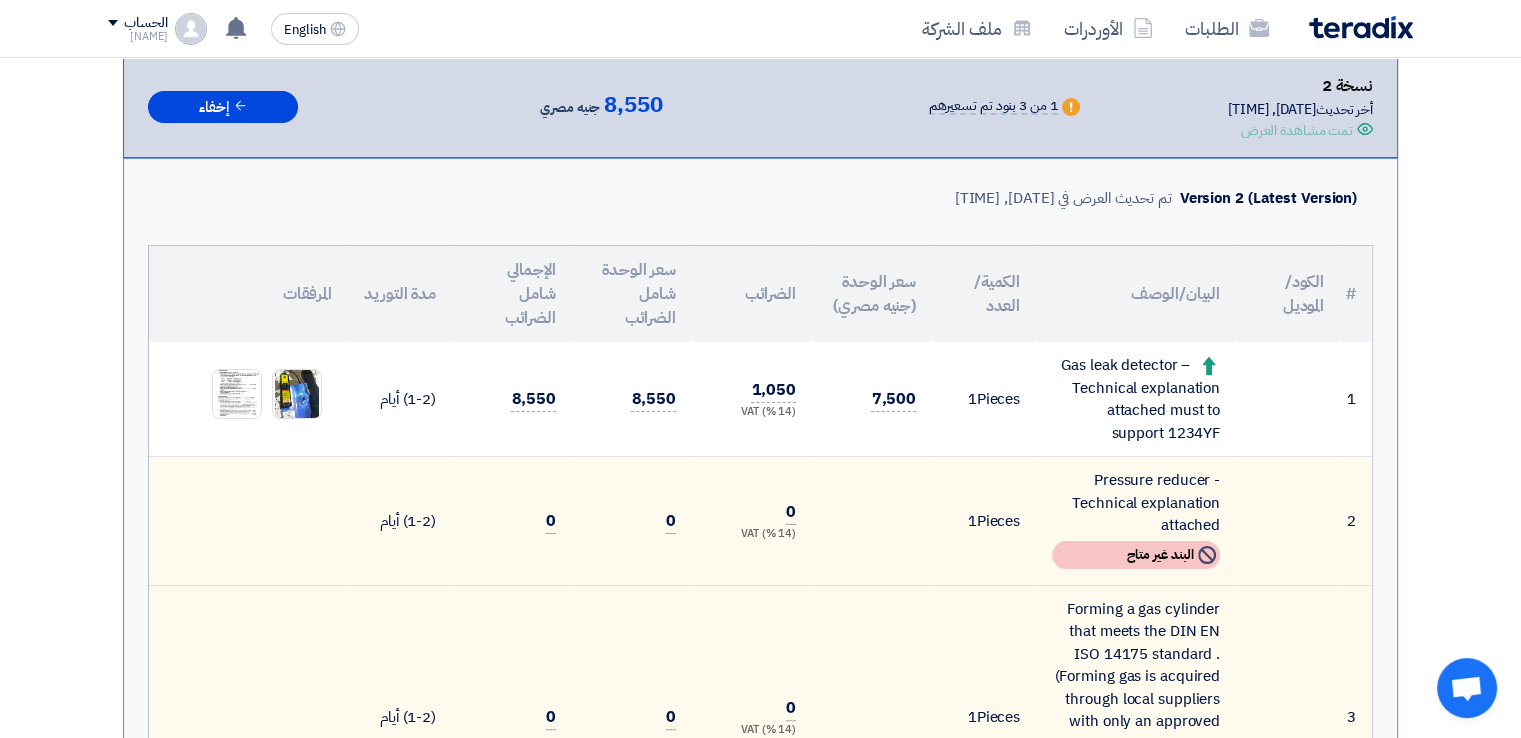 scroll, scrollTop: 288, scrollLeft: 0, axis: vertical 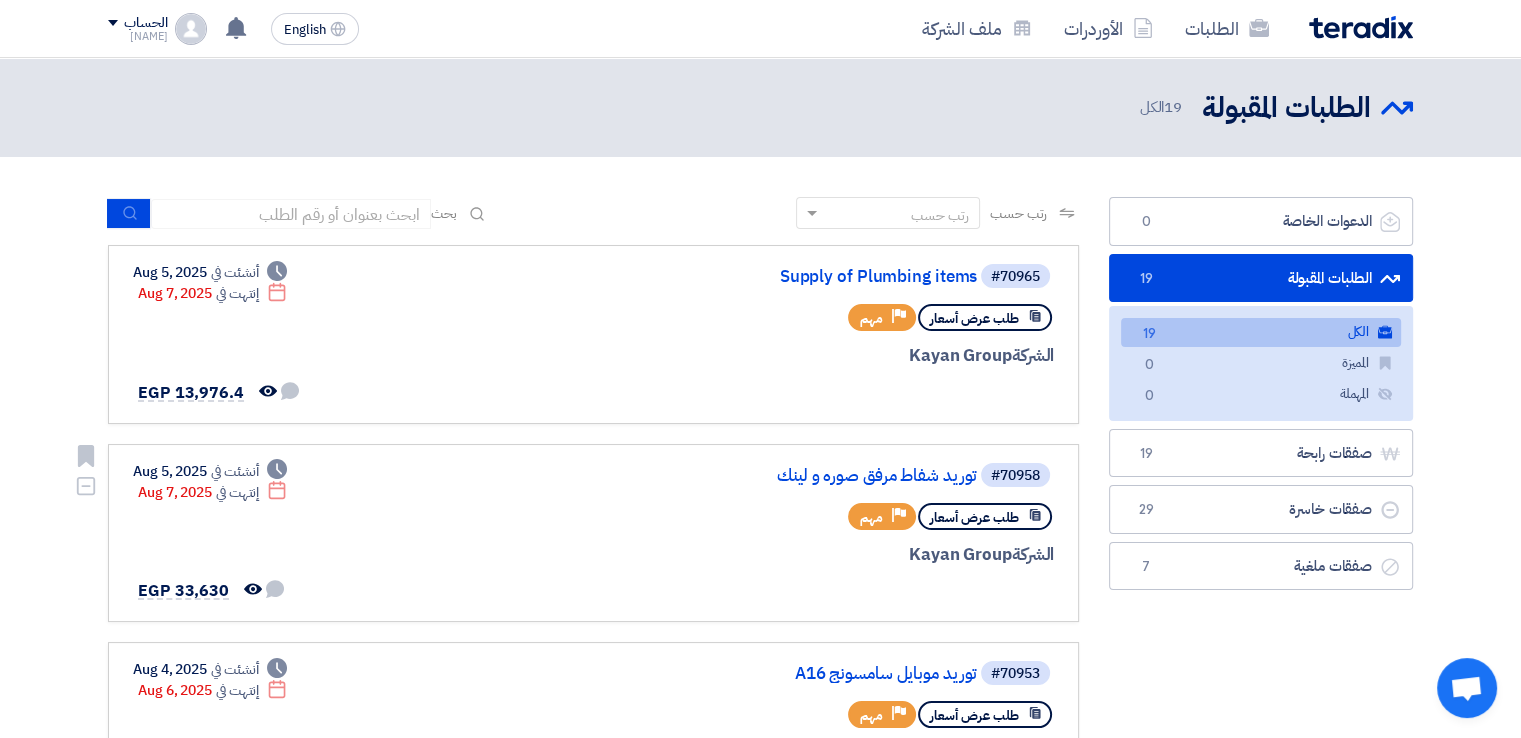 click on "#70958
توريد شفاط مرفق صوره و لينك
طلب عرض أسعار
Priority
مهم
الشركة  Kayan Group
Deadline
أنشئت في" 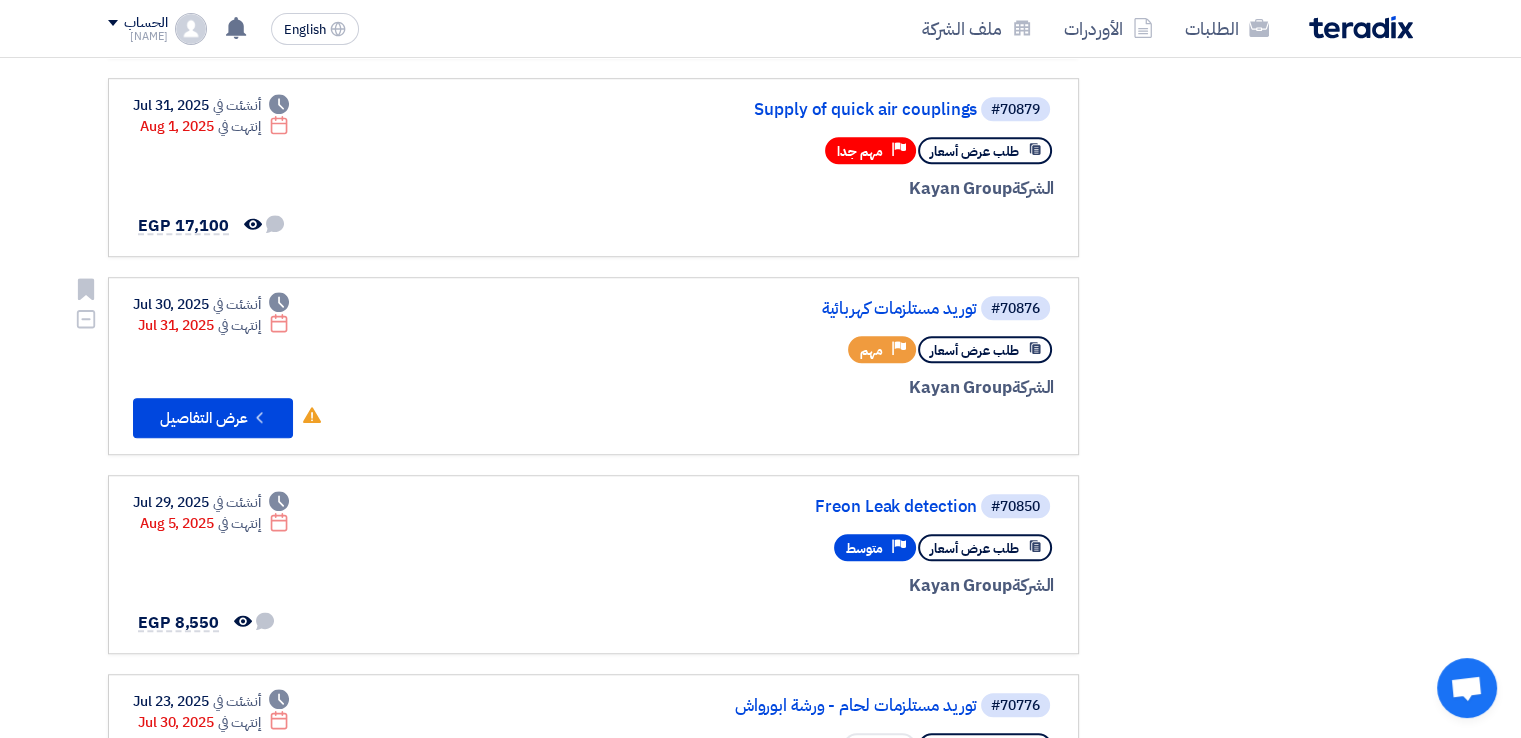 scroll, scrollTop: 1367, scrollLeft: 0, axis: vertical 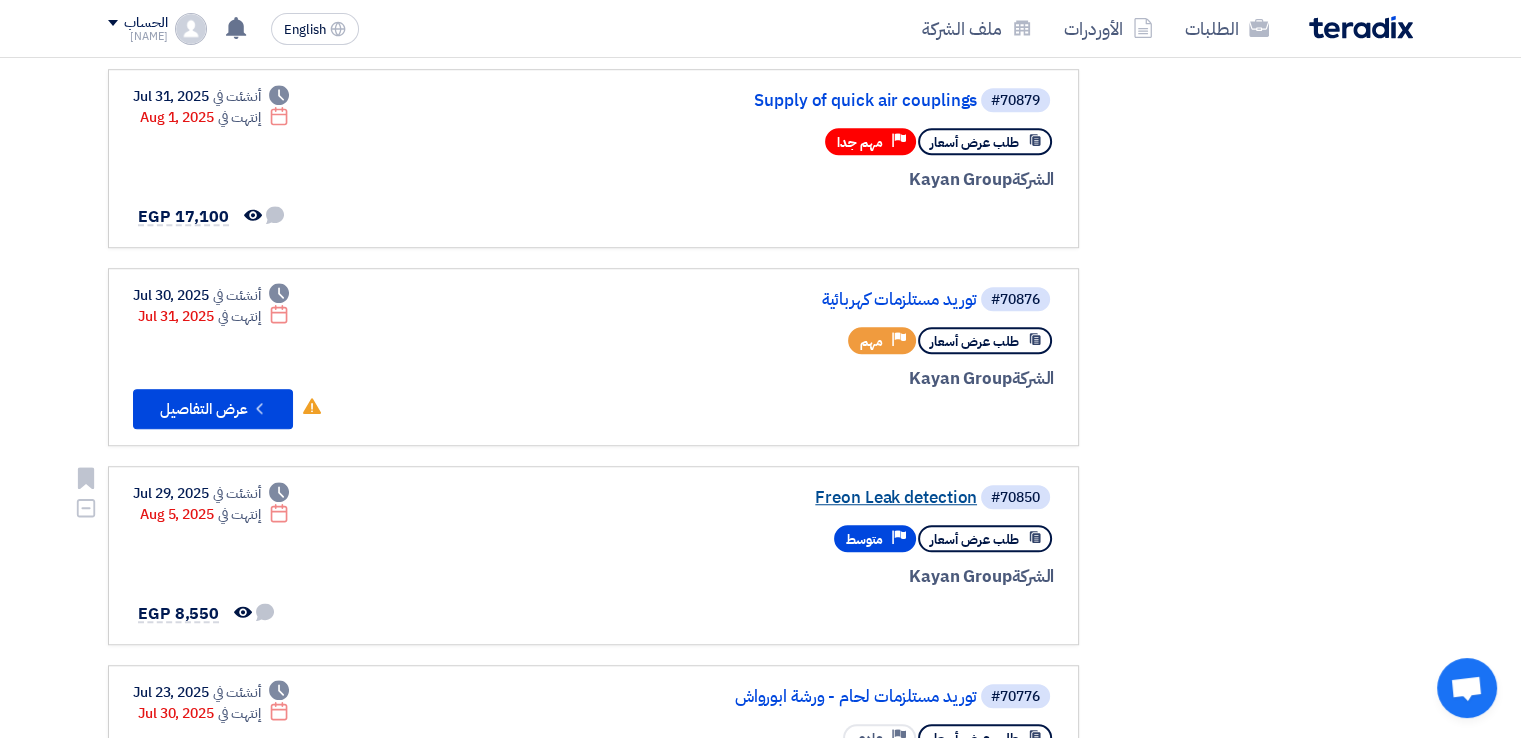 click on "Freon Leak detection" 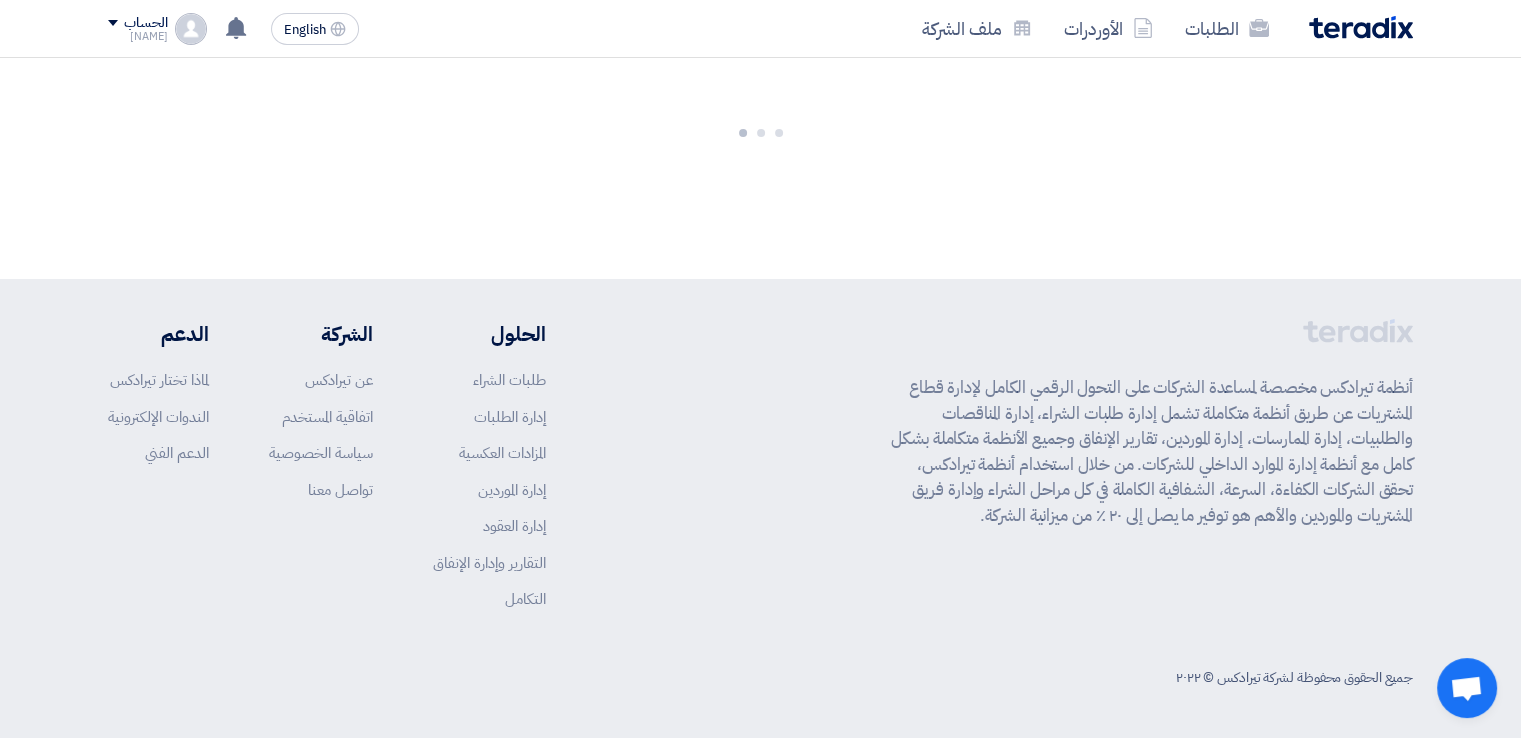 scroll, scrollTop: 0, scrollLeft: 0, axis: both 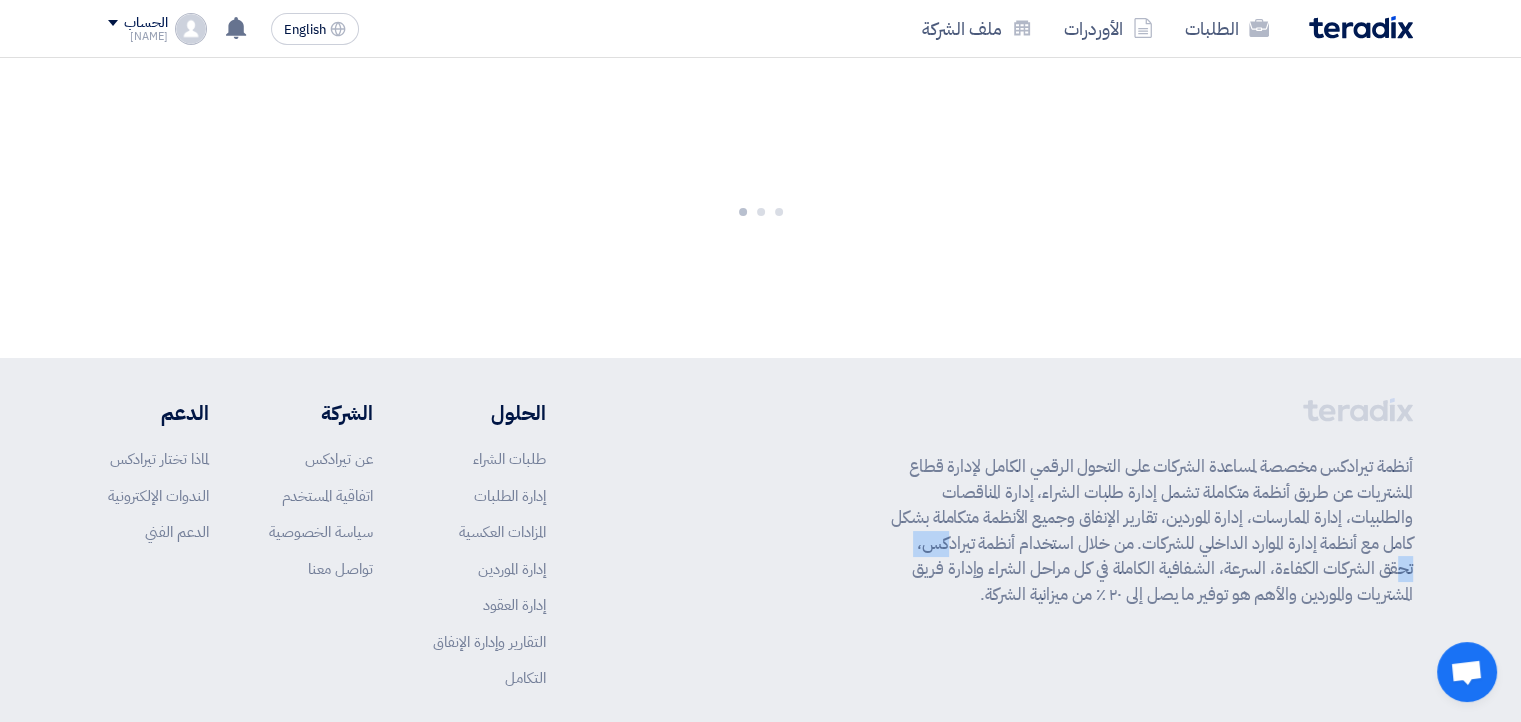click on "أنظمة تيرادكس مخصصة لمساعدة الشركات على التحول الرقمي الكامل لإدارة قطاع المشتريات عن طريق أنظمة متكاملة تشمل إدارة طلبات الشراء، إدارة المناقصات والطلبيات، إدارة الممارسات، إدارة الموردين، تقارير الإنفاق وجميع الأنظمة متكاملة بشكل كامل مع أنظمة إدارة الموارد الداخلي للشركات. من خلال استخدام أنظمة تيرادكس، تحقق الشركات الكفاءة، السرعة، الشفافية الكاملة في كل مراحل الشراء وإدارة فريق المشتريات والموردين والأهم هو توفير ما يصل إلى ٢٠ ٪ من ميزانية الشركة." 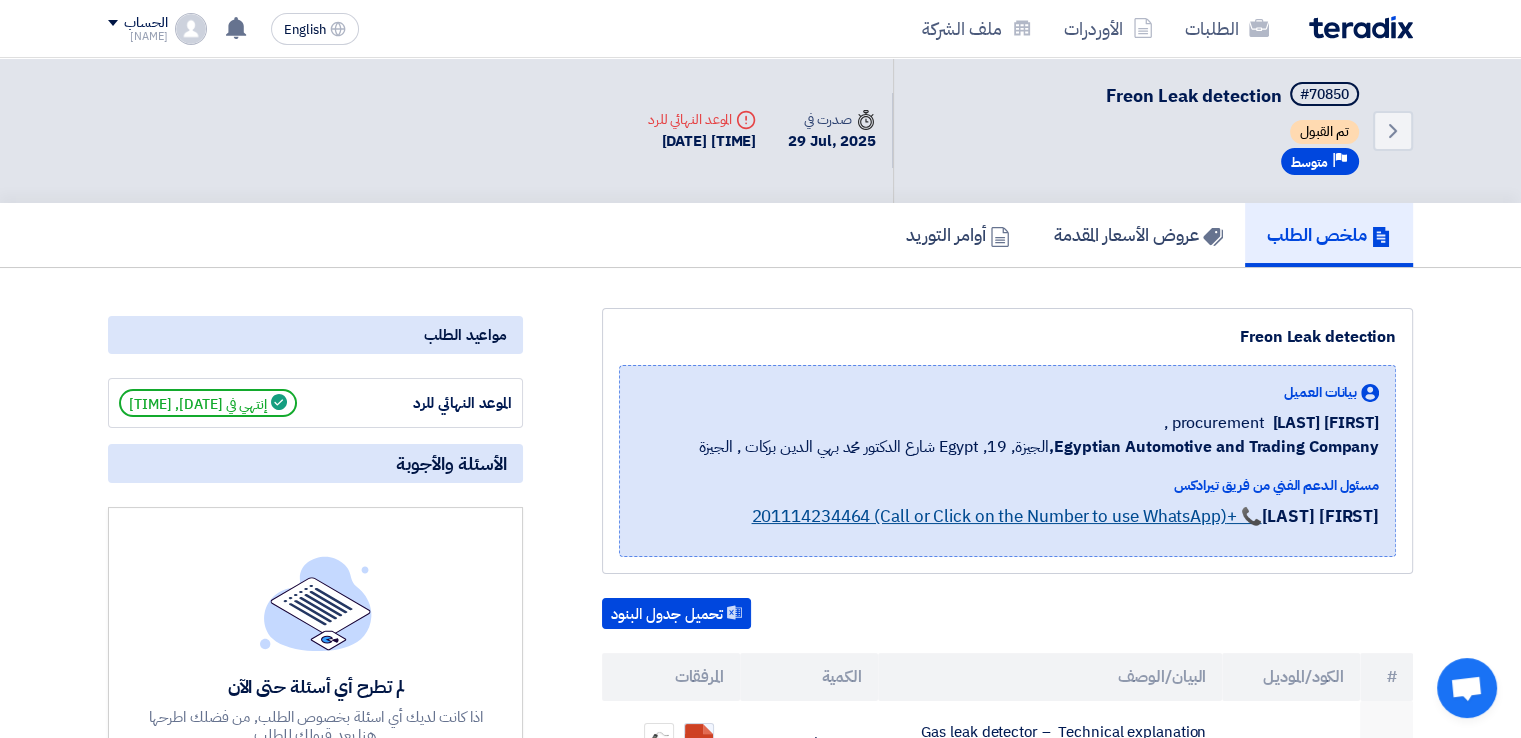 drag, startPoint x: 890, startPoint y: 485, endPoint x: 887, endPoint y: 512, distance: 27.166155 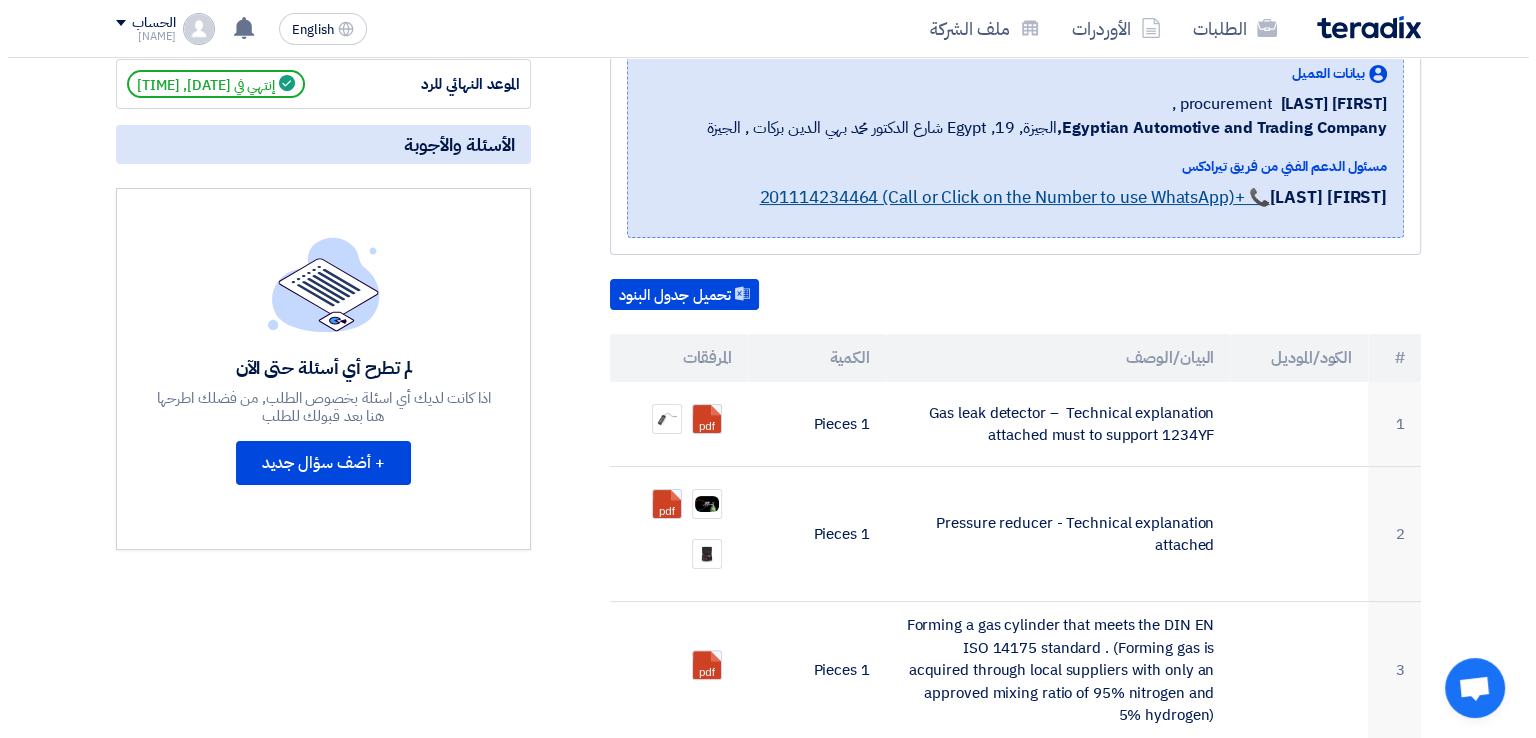 scroll, scrollTop: 280, scrollLeft: 0, axis: vertical 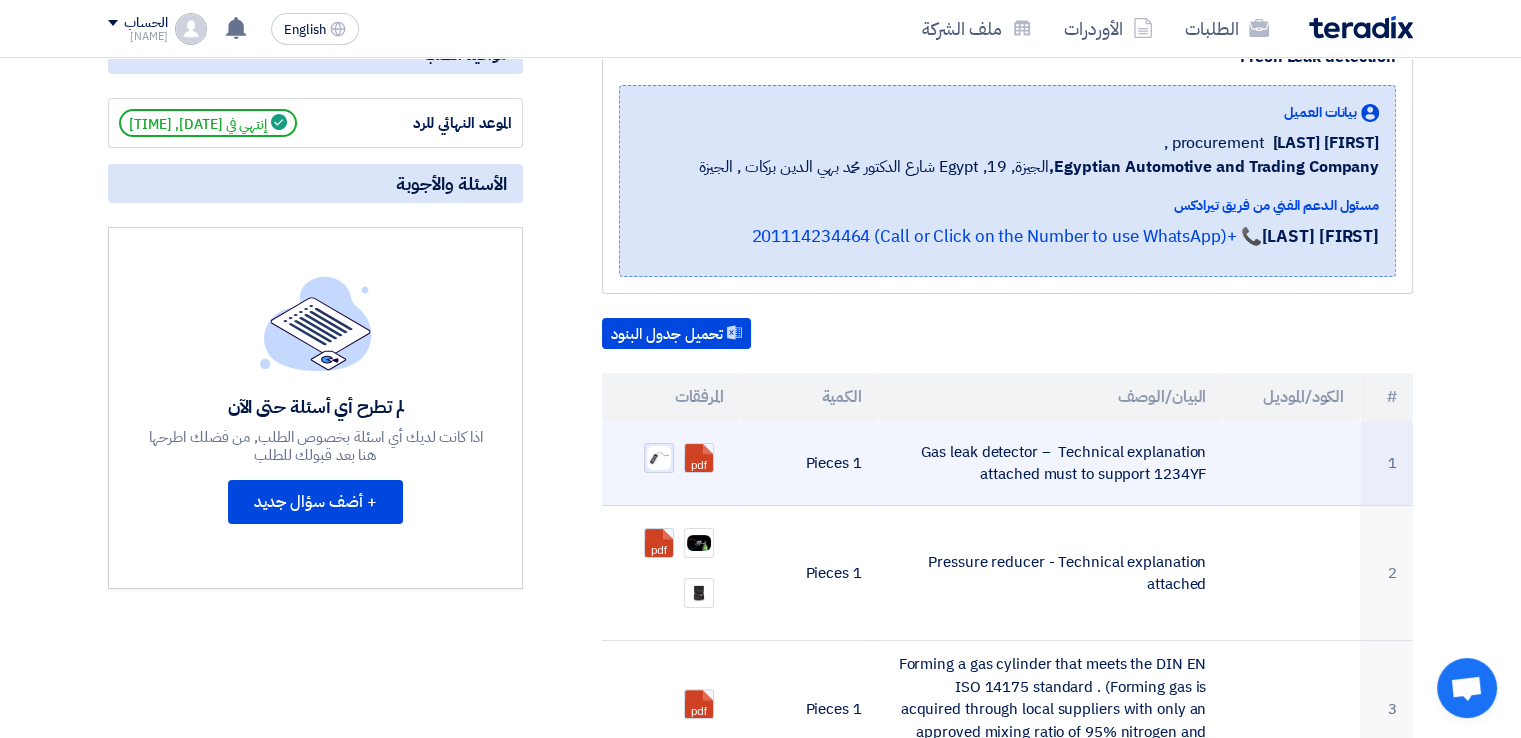 click 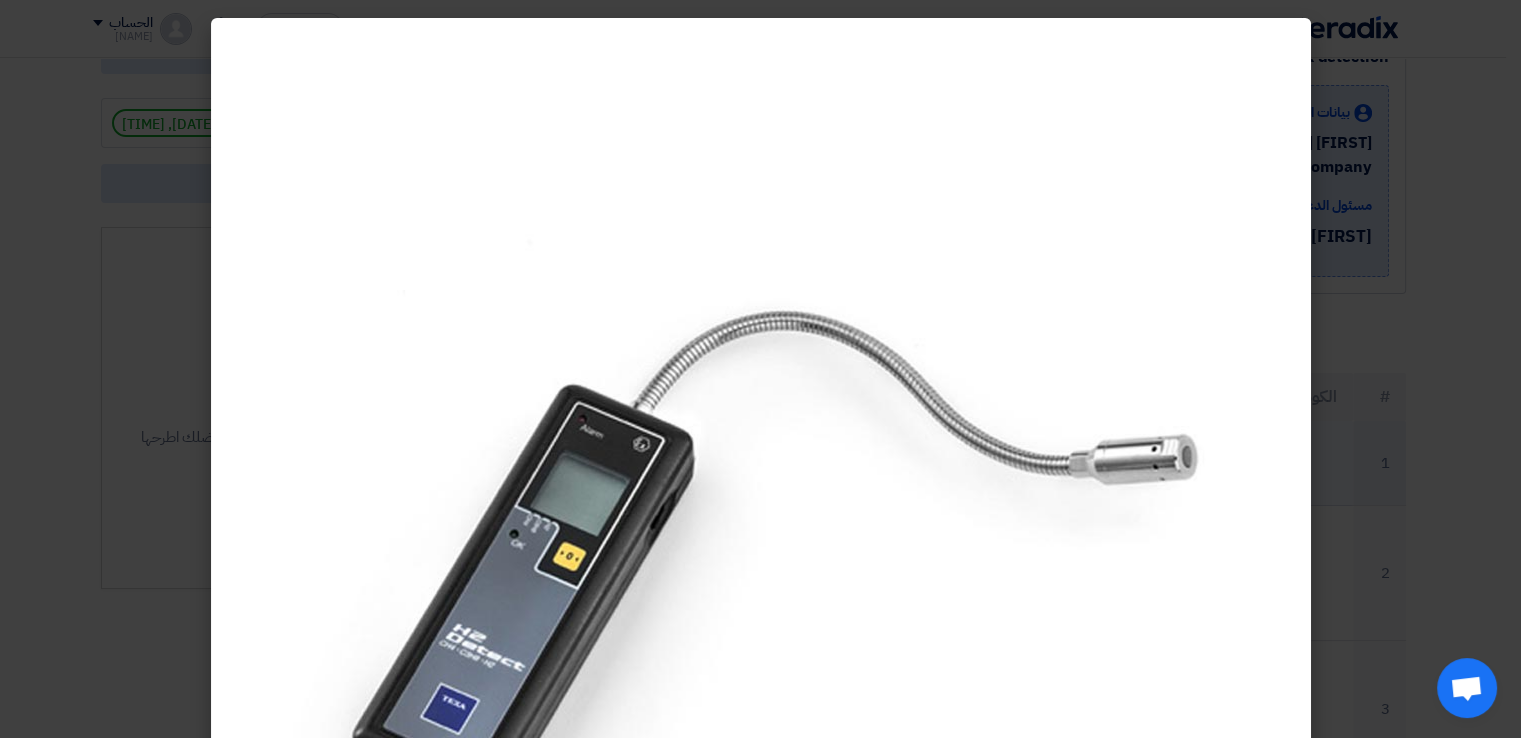 click 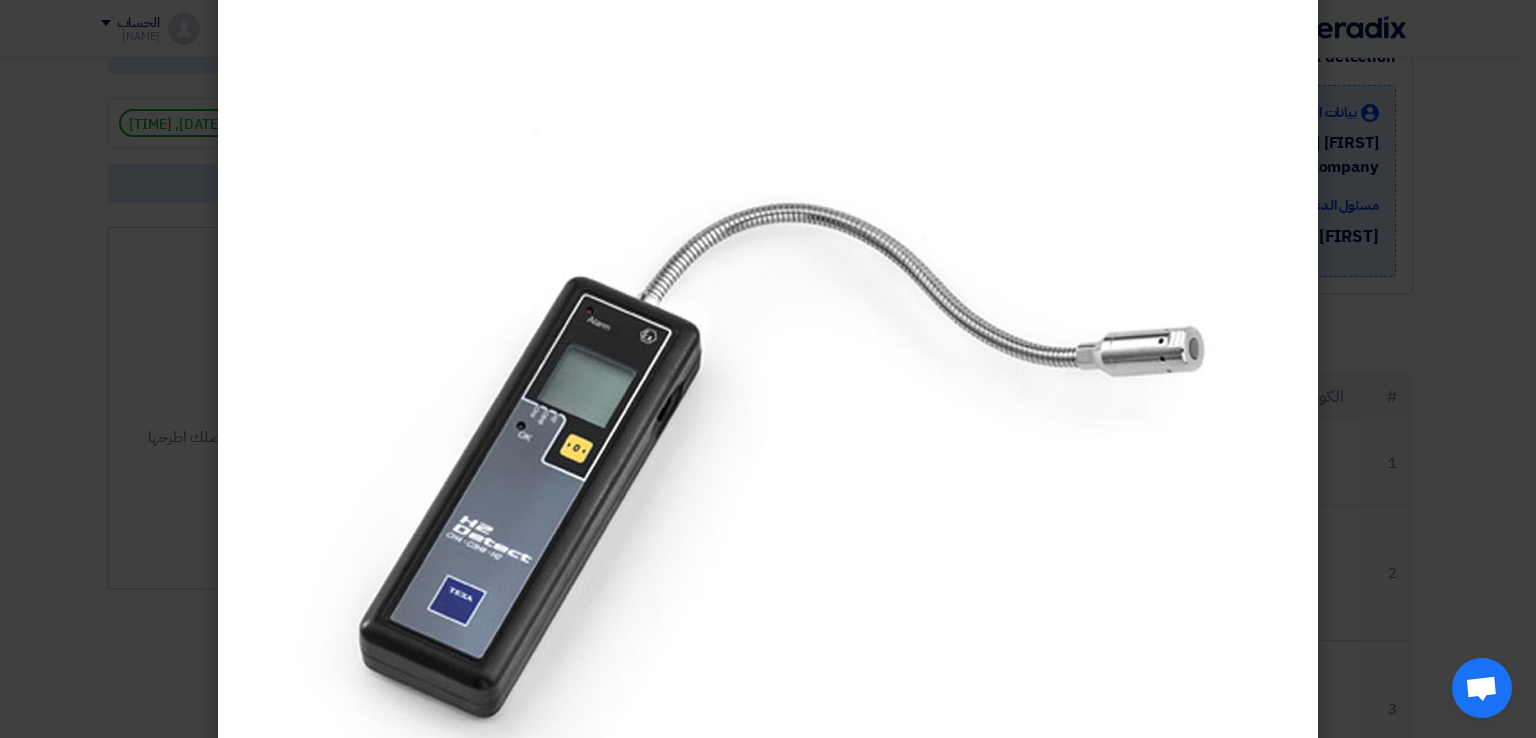 scroll, scrollTop: 0, scrollLeft: 0, axis: both 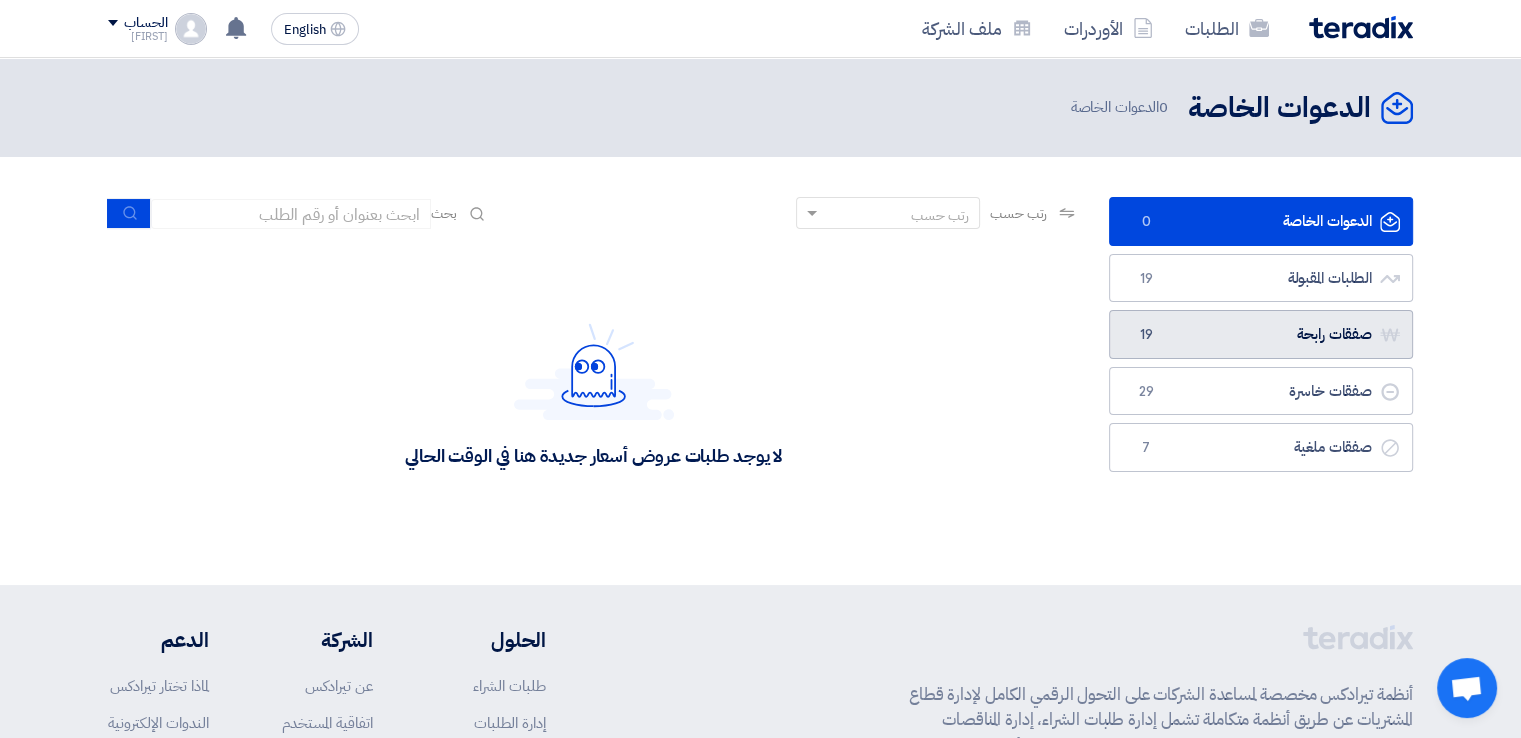 click on "صفقات رابحة
صفقات رابحة
19" 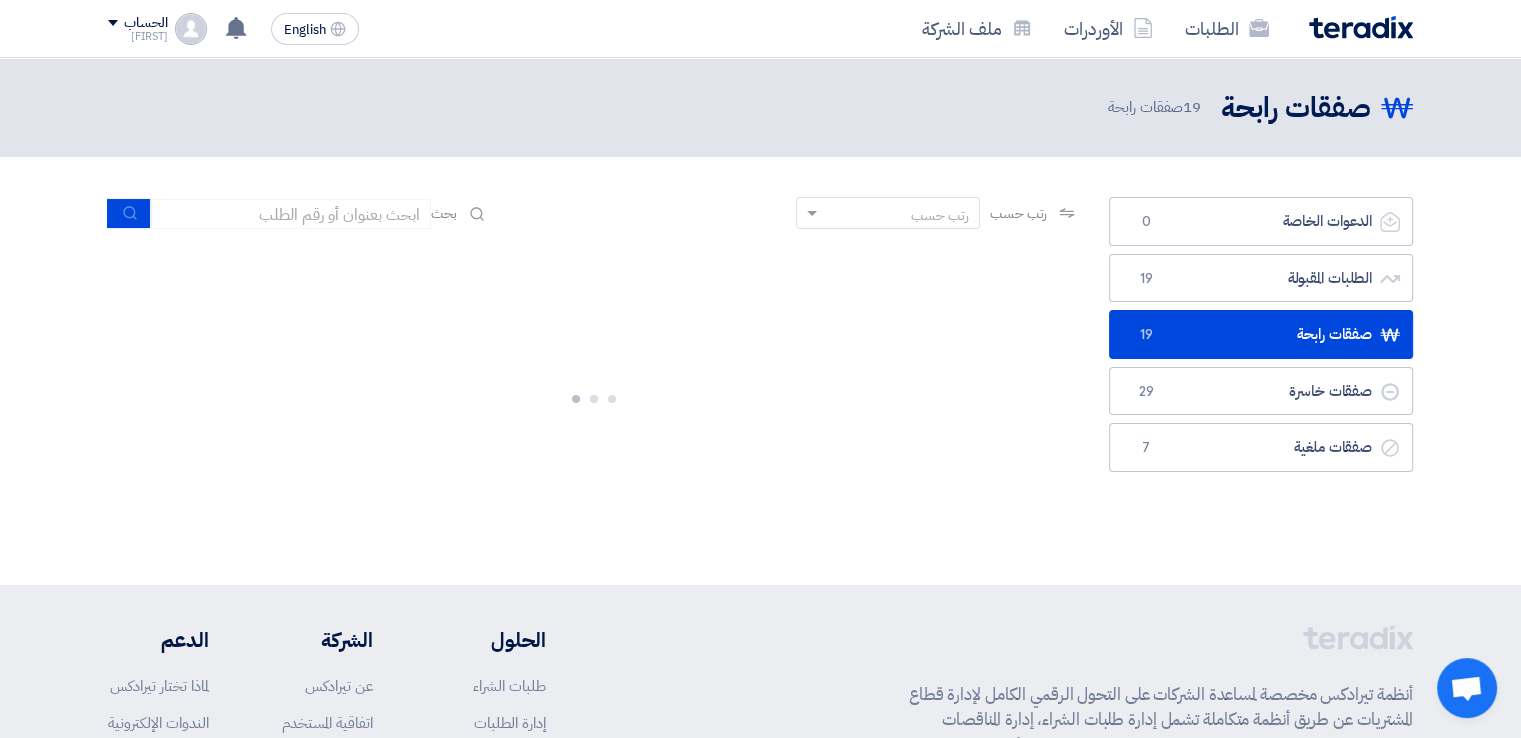 click on "صفقات رابحة
صفقات رابحة
19" 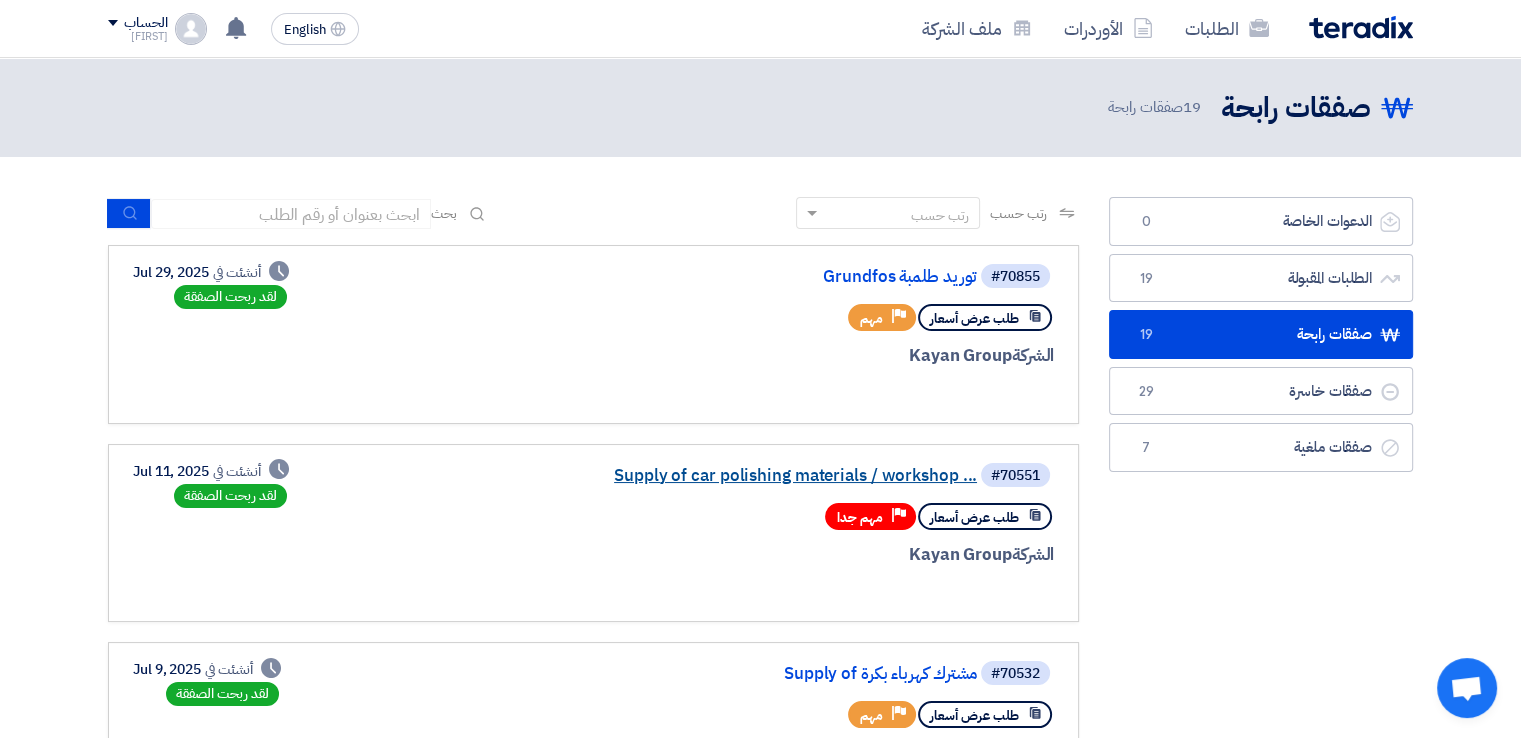 click on "Supply of car polishing materials / workshop ..." 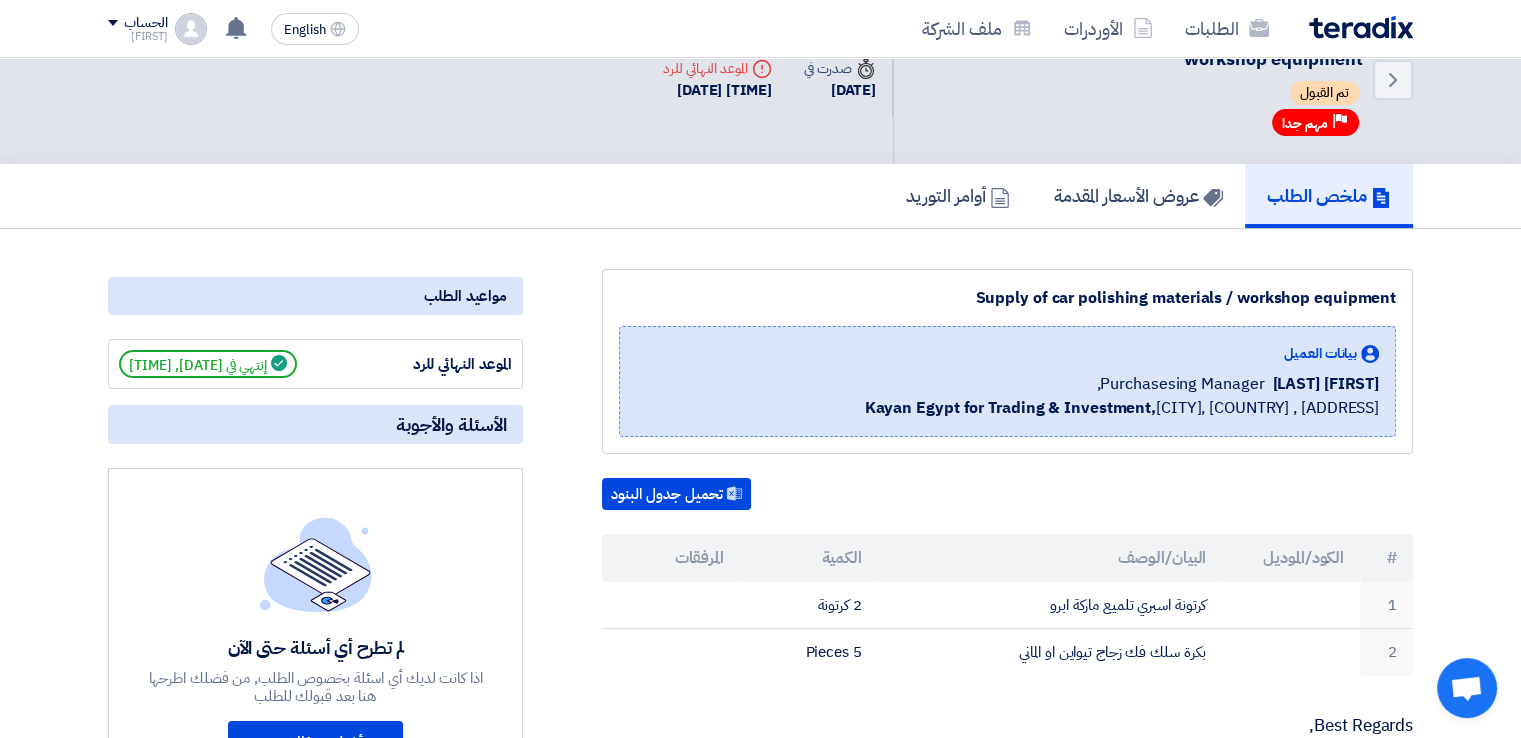 scroll, scrollTop: 211, scrollLeft: 0, axis: vertical 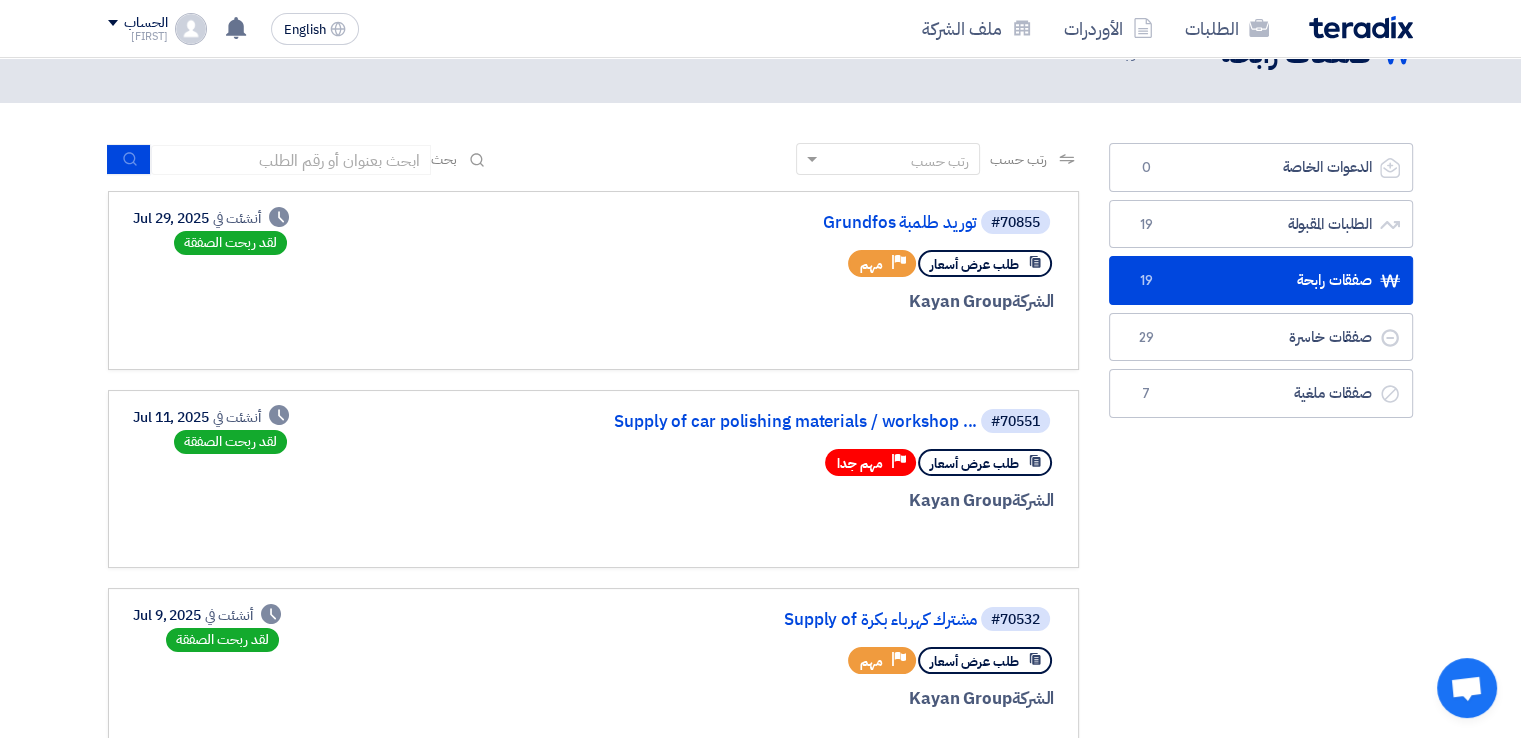click on "#70532
Supply of مشترك كهرباء بكرة" 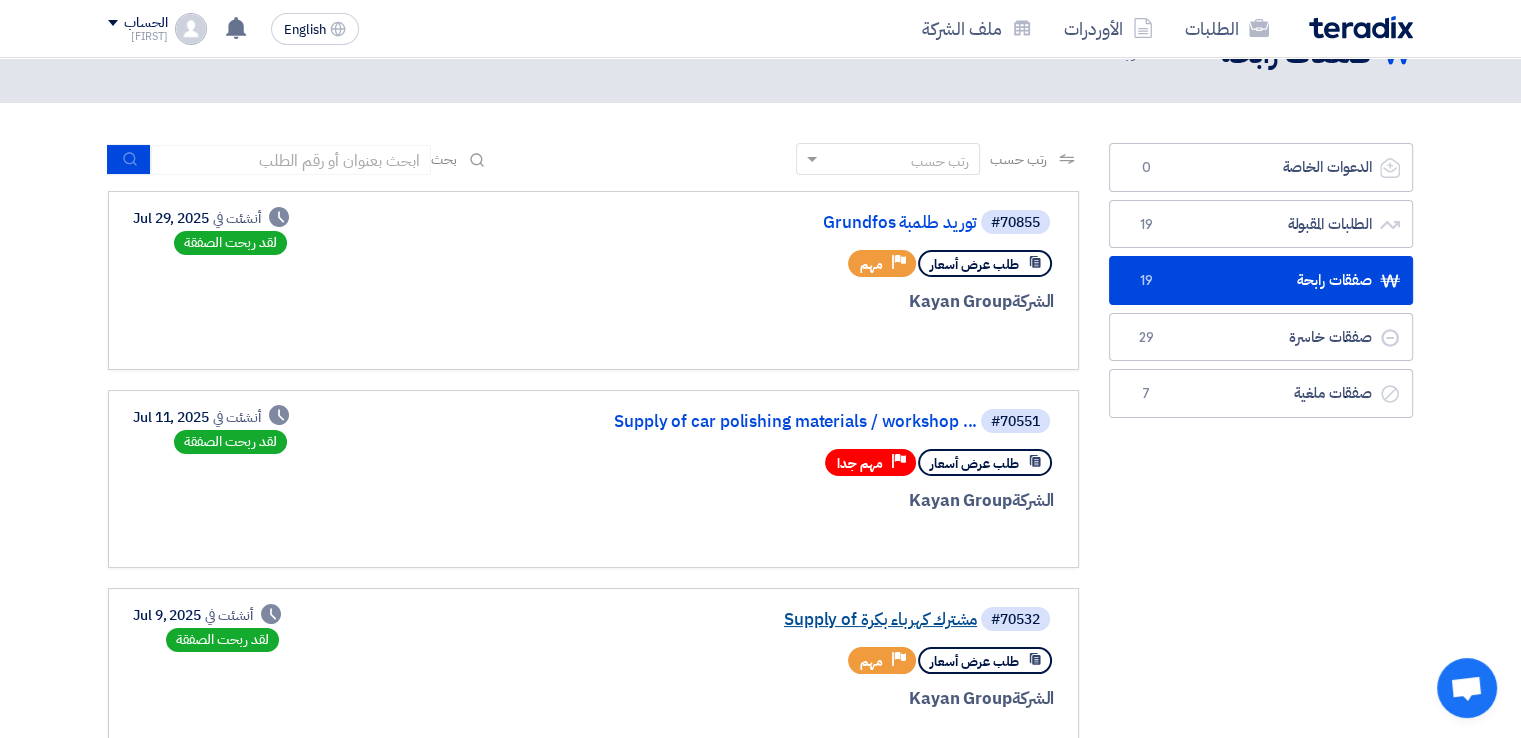 click on "Supply of مشترك كهرباء بكرة" 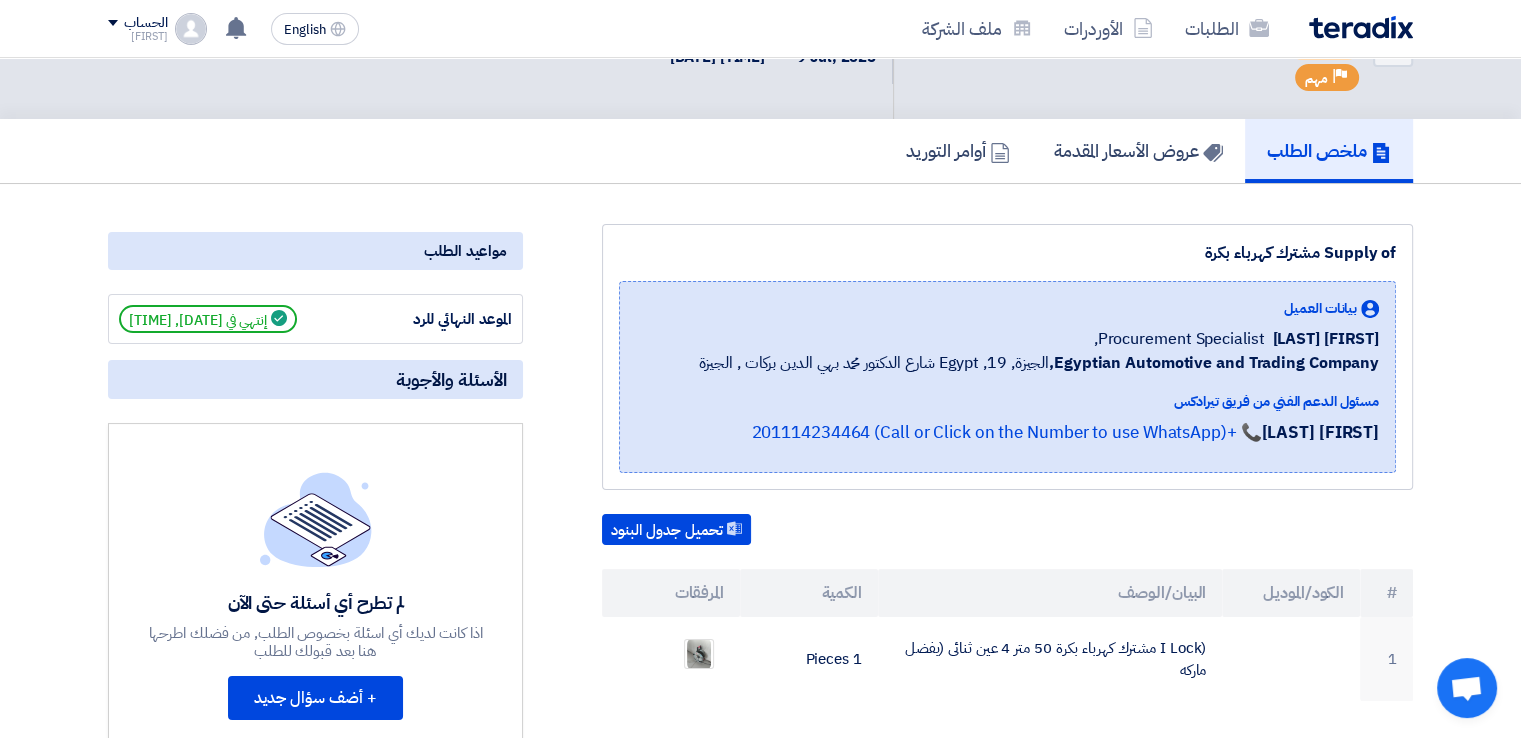 scroll, scrollTop: 145, scrollLeft: 0, axis: vertical 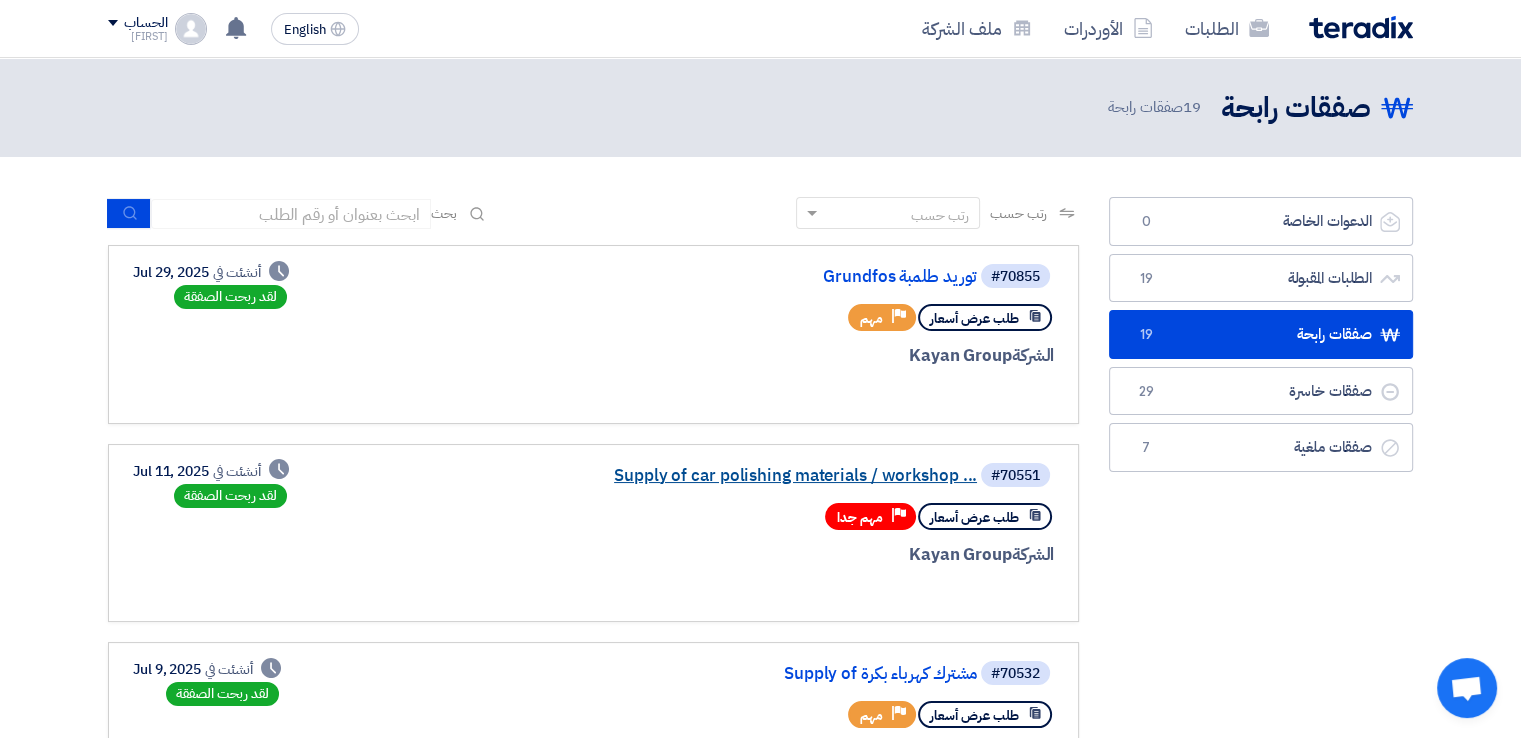 click on "Supply of car polishing materials / workshop ..." 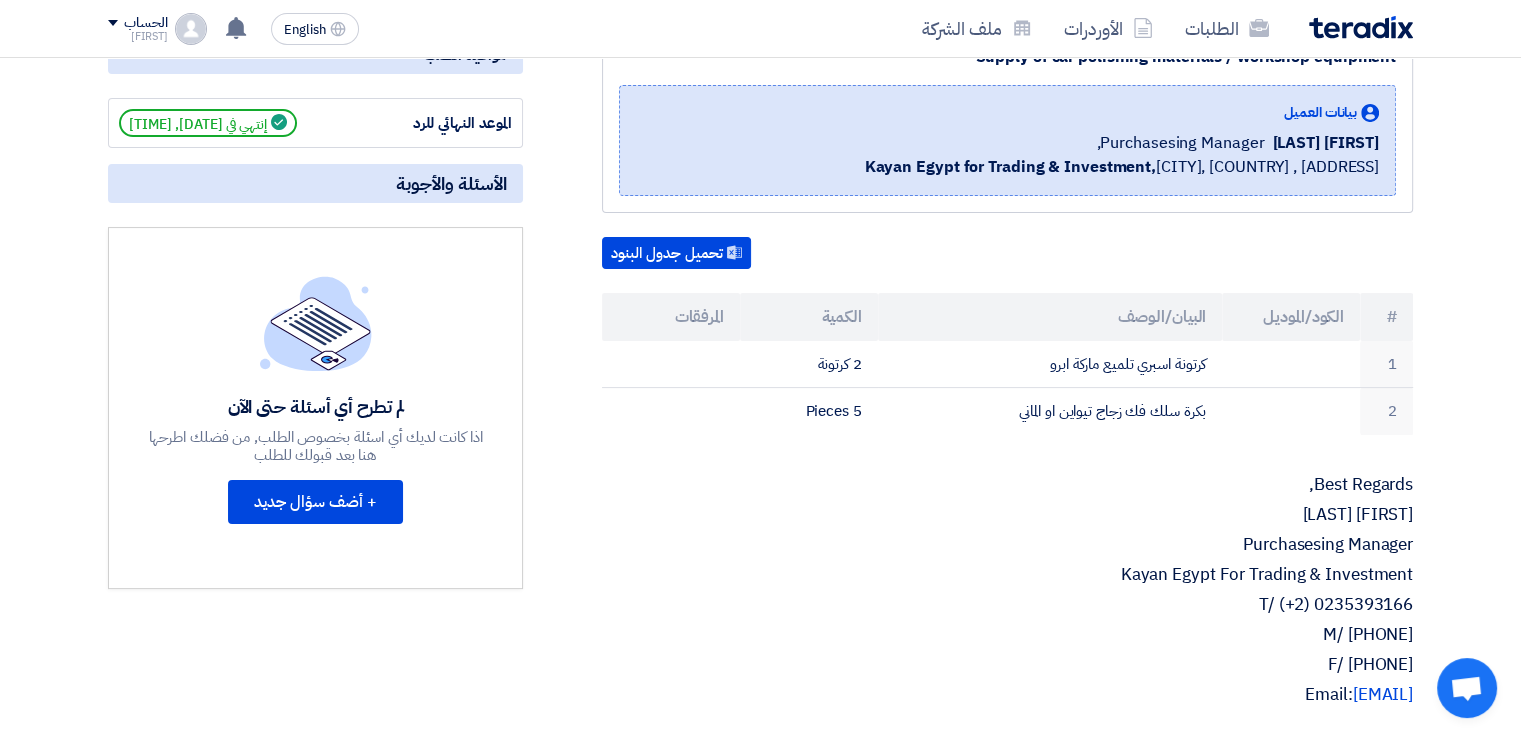 scroll, scrollTop: 313, scrollLeft: 0, axis: vertical 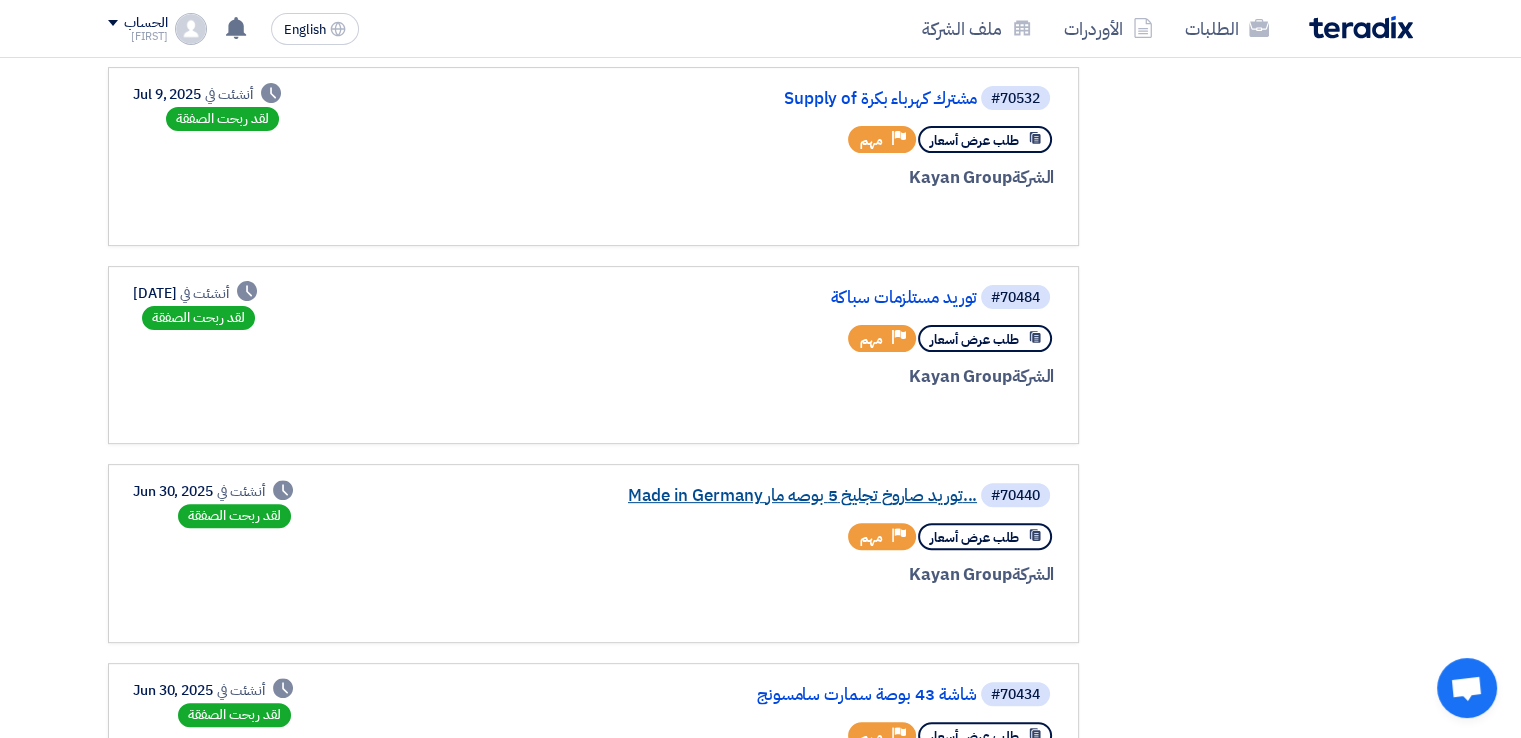 click on "Made in Germany توريد صاروخ تجليخ 5 بوصه مار..." 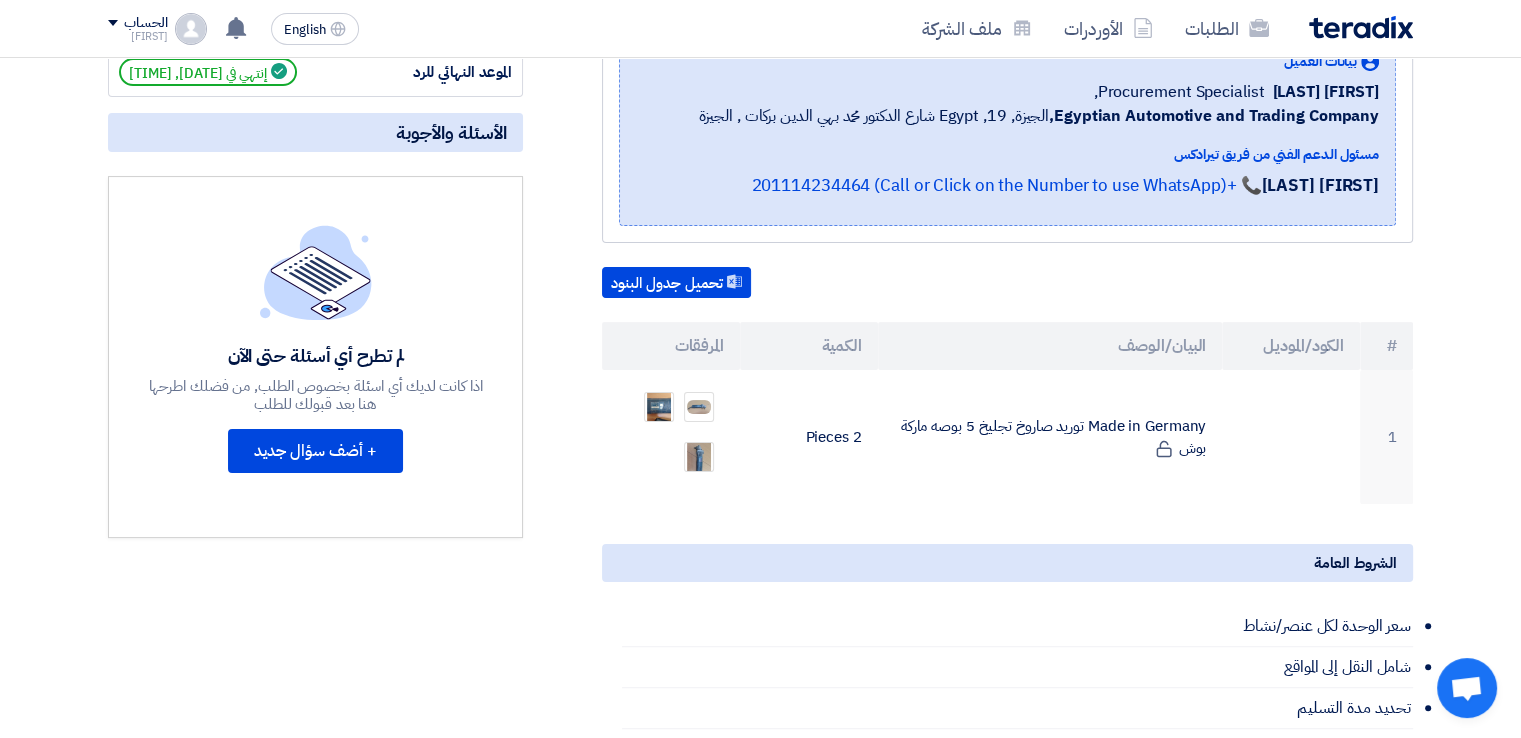scroll, scrollTop: 366, scrollLeft: 0, axis: vertical 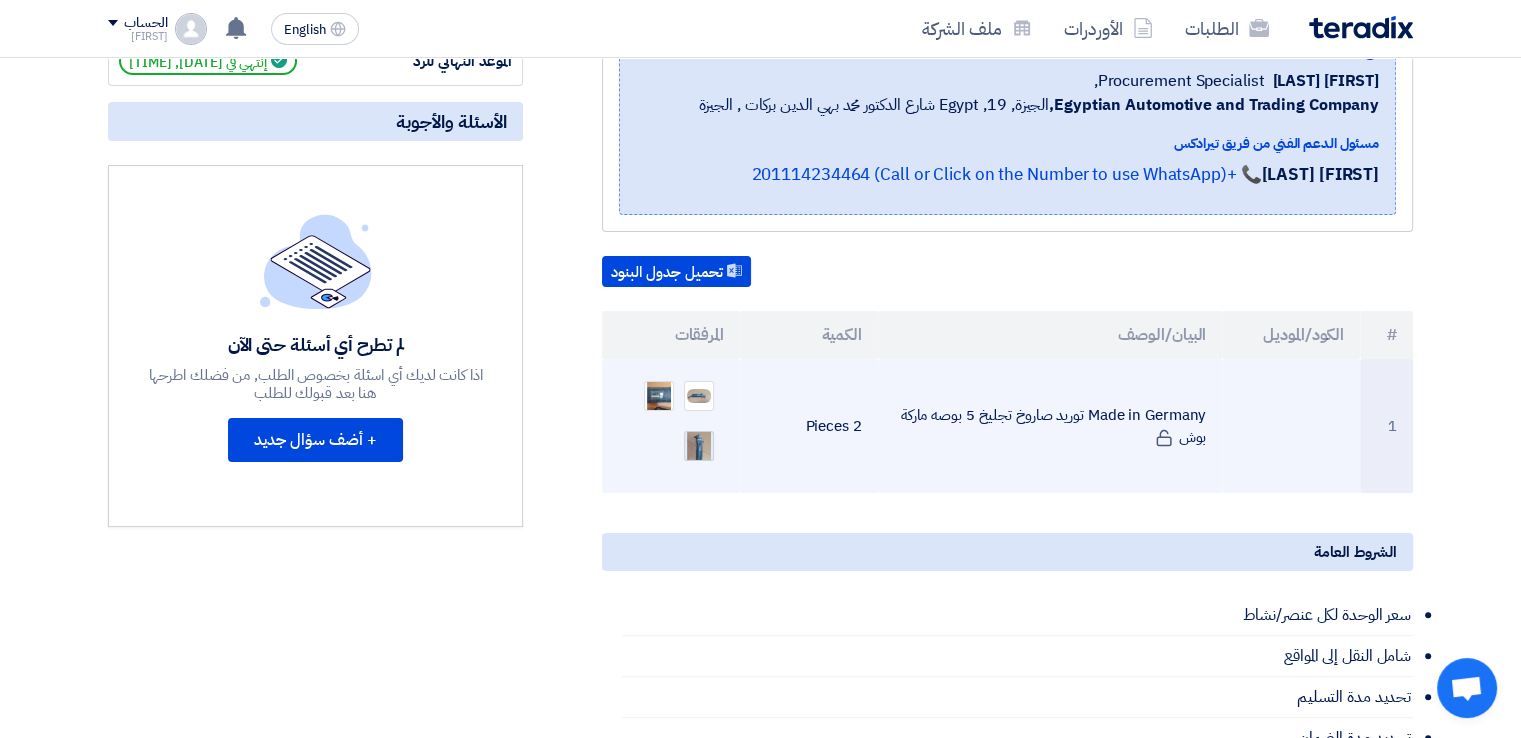 click 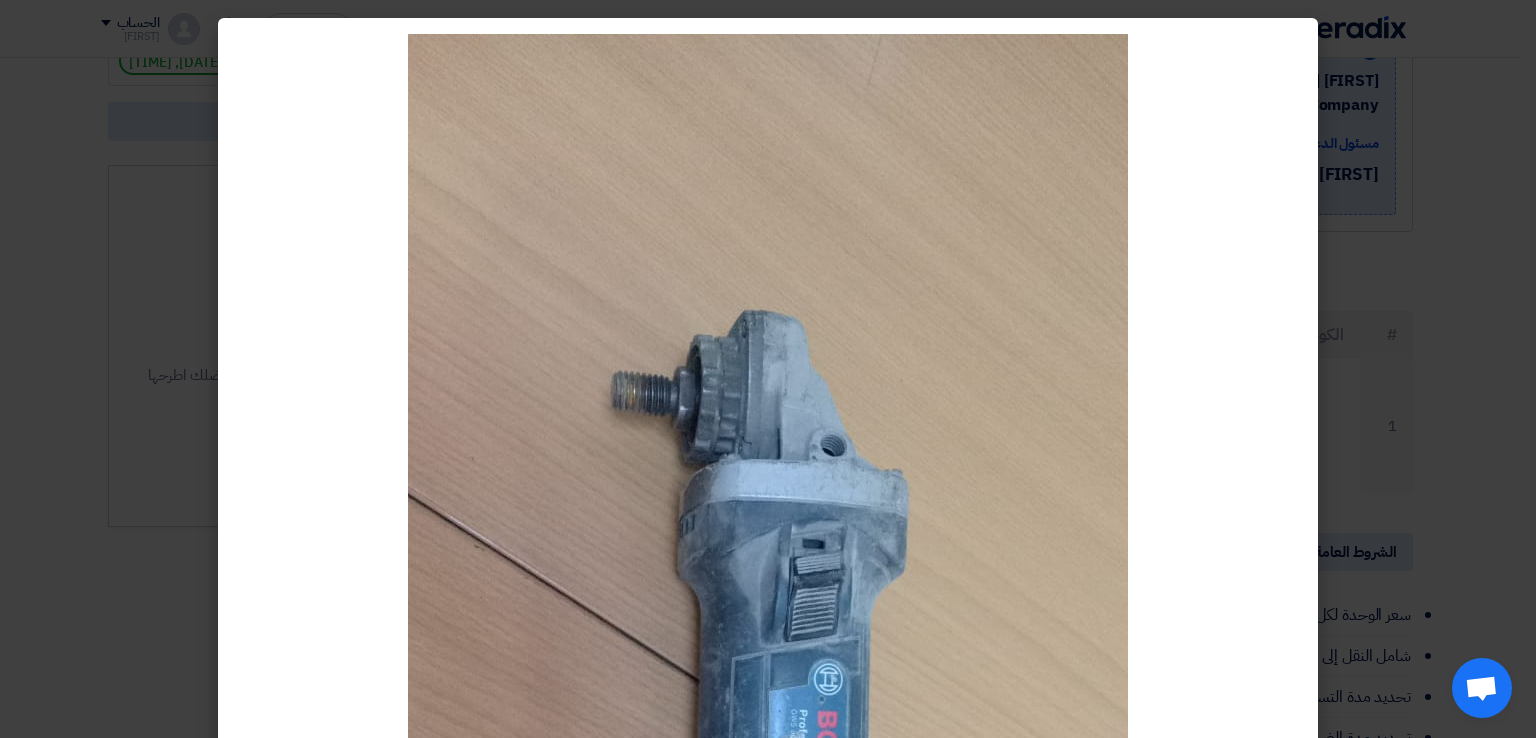 click 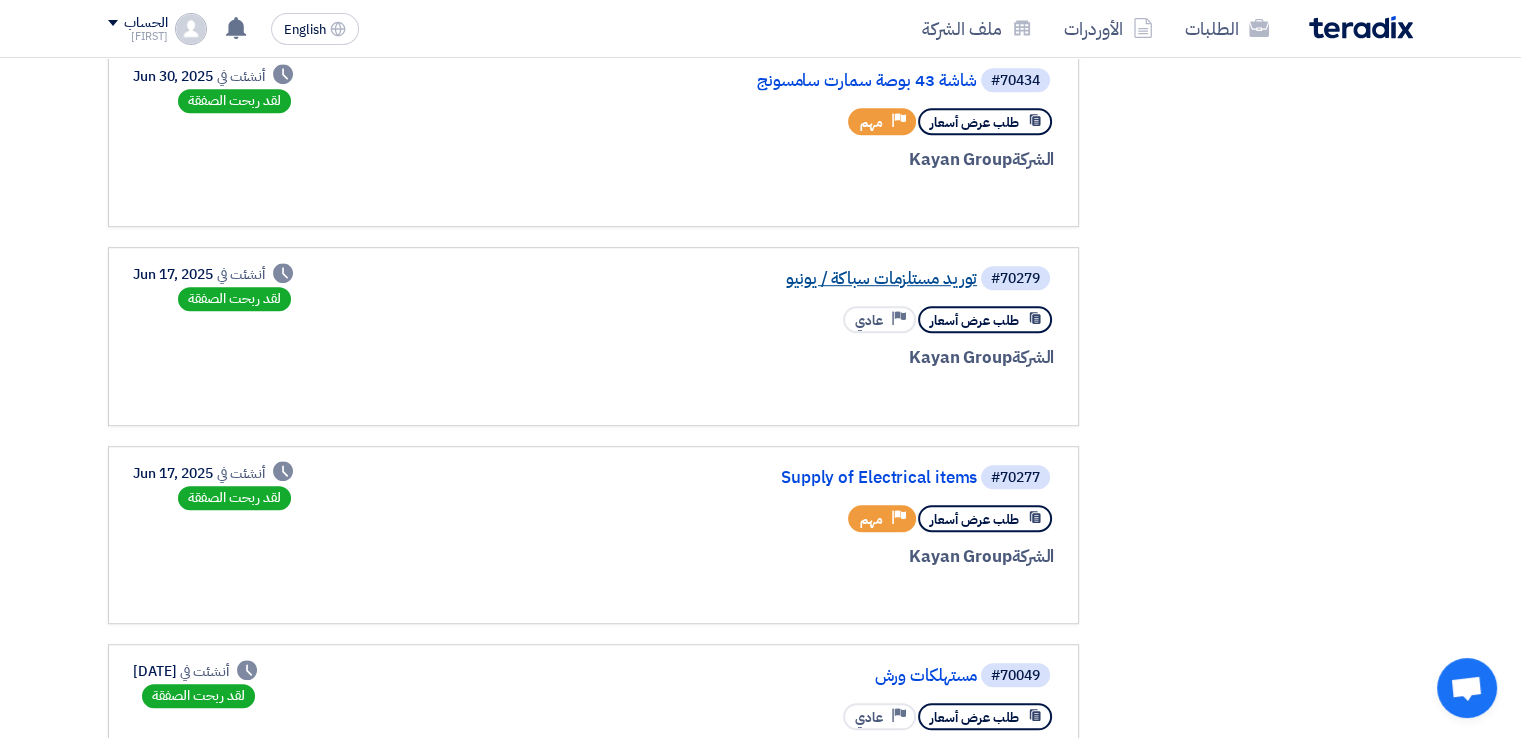 scroll, scrollTop: 1220, scrollLeft: 0, axis: vertical 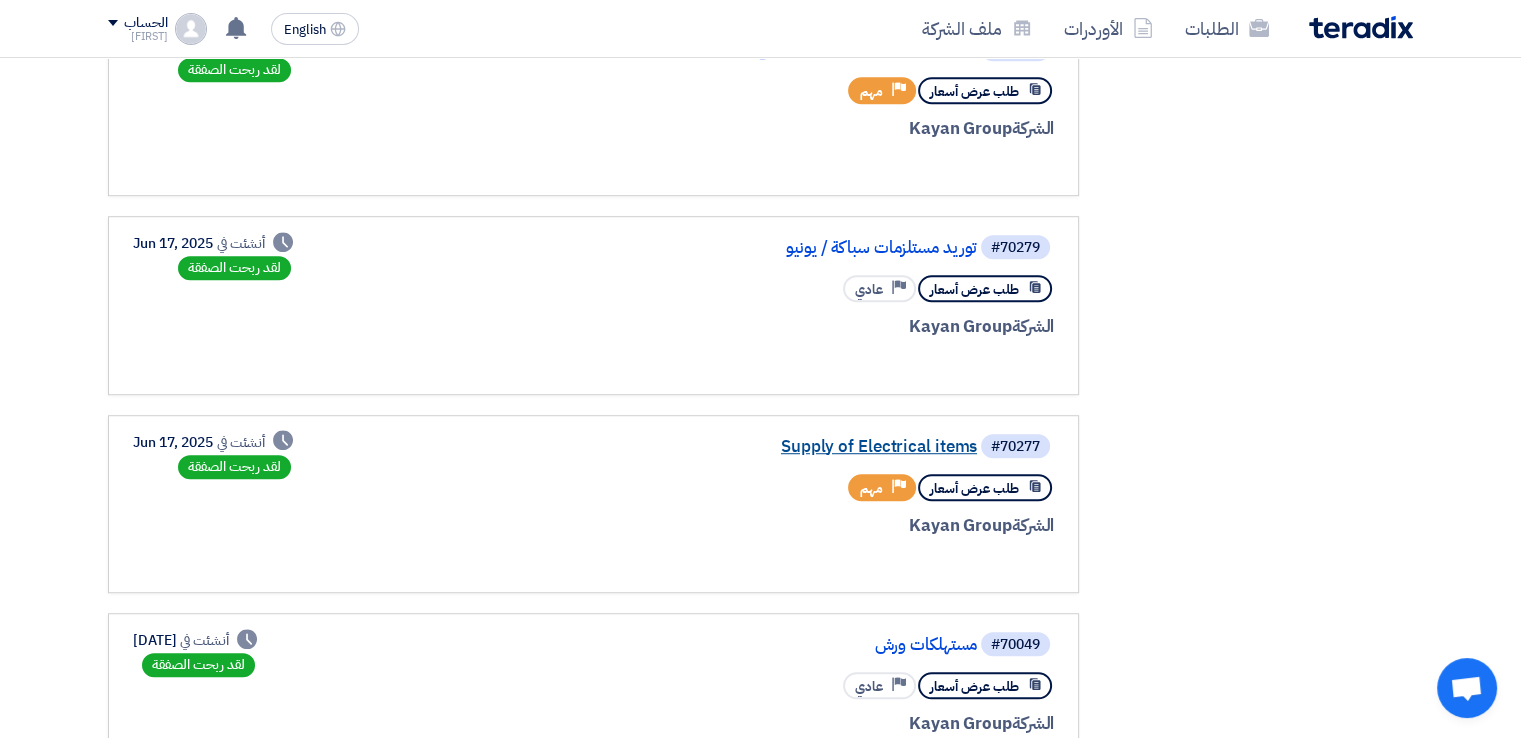 click on "Supply of Electrical items" 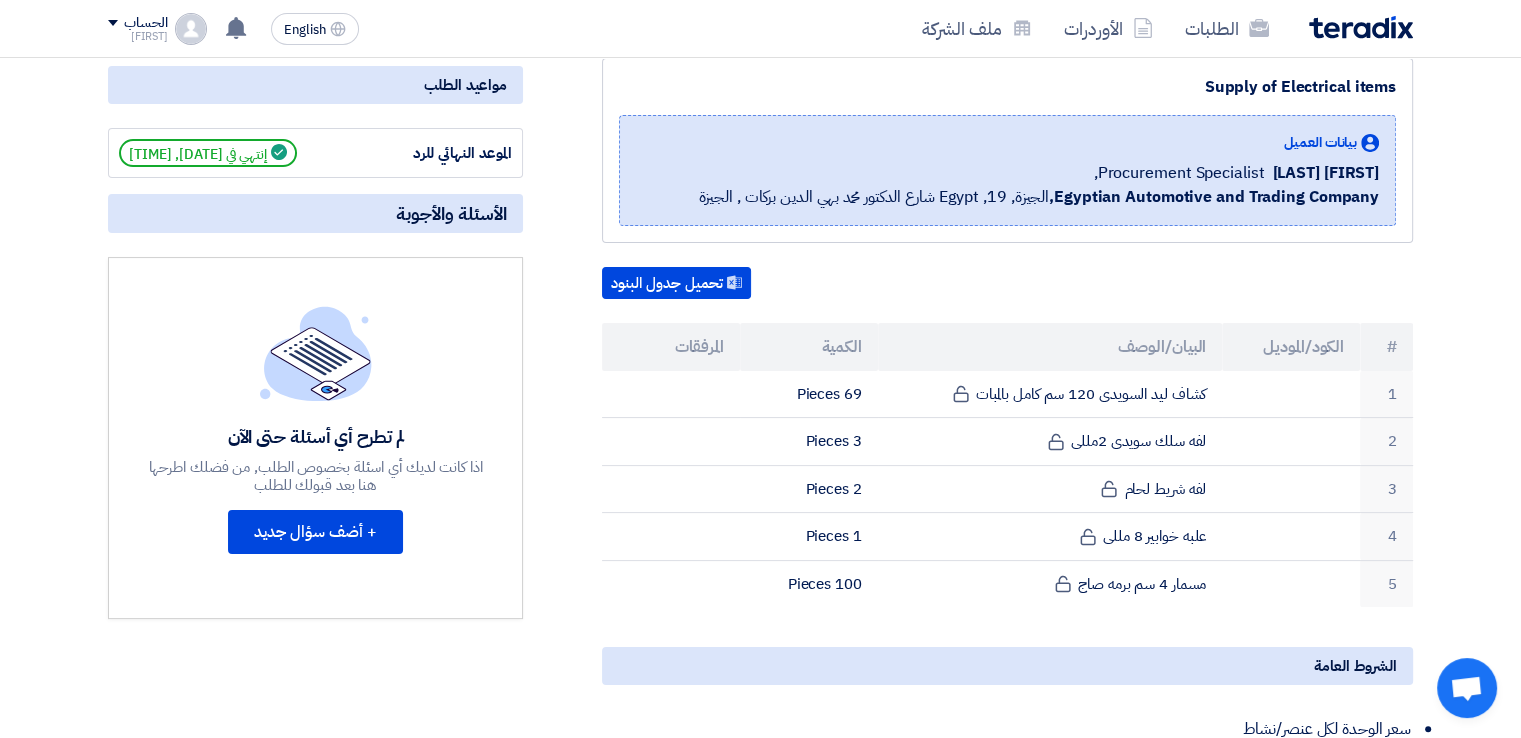scroll, scrollTop: 292, scrollLeft: 0, axis: vertical 